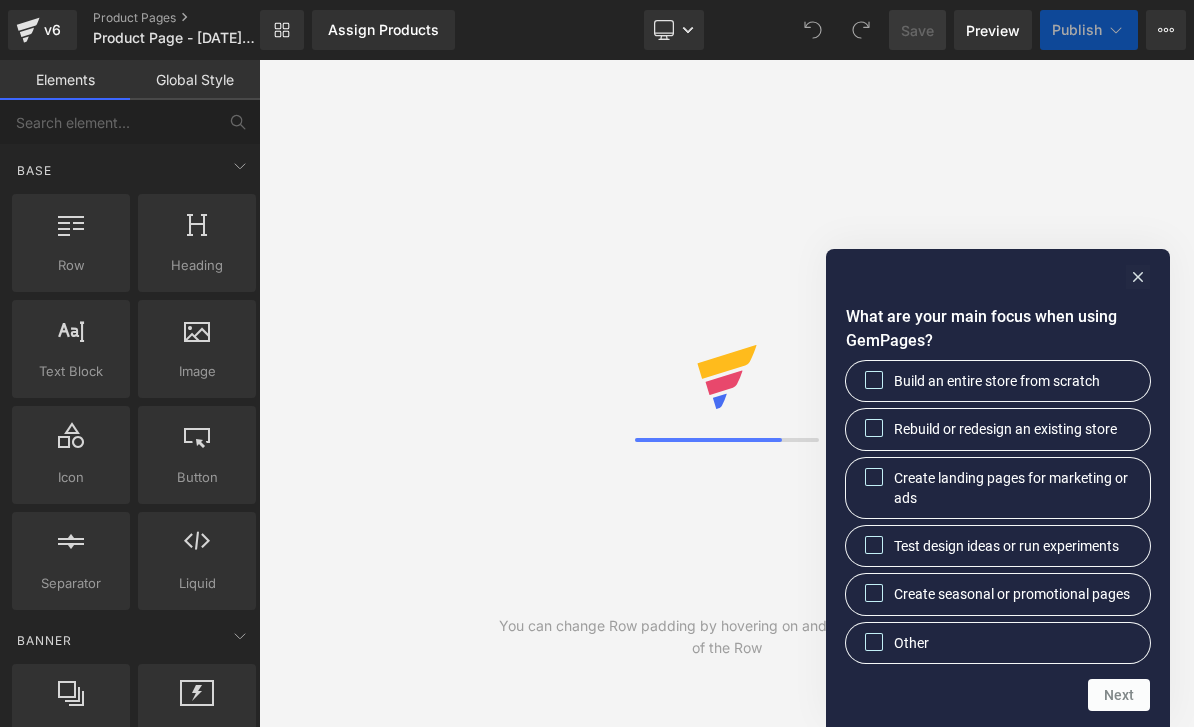scroll, scrollTop: 0, scrollLeft: 0, axis: both 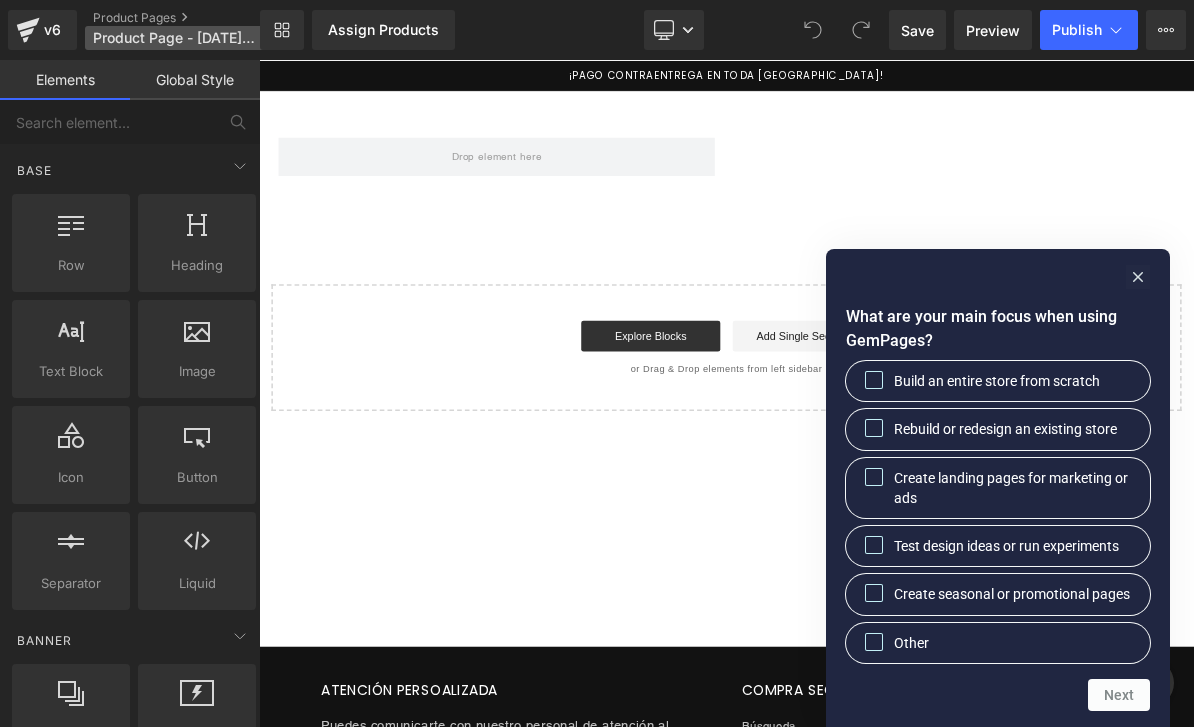 click on "Product Page - [DATE] 12:47:17" at bounding box center [174, 38] 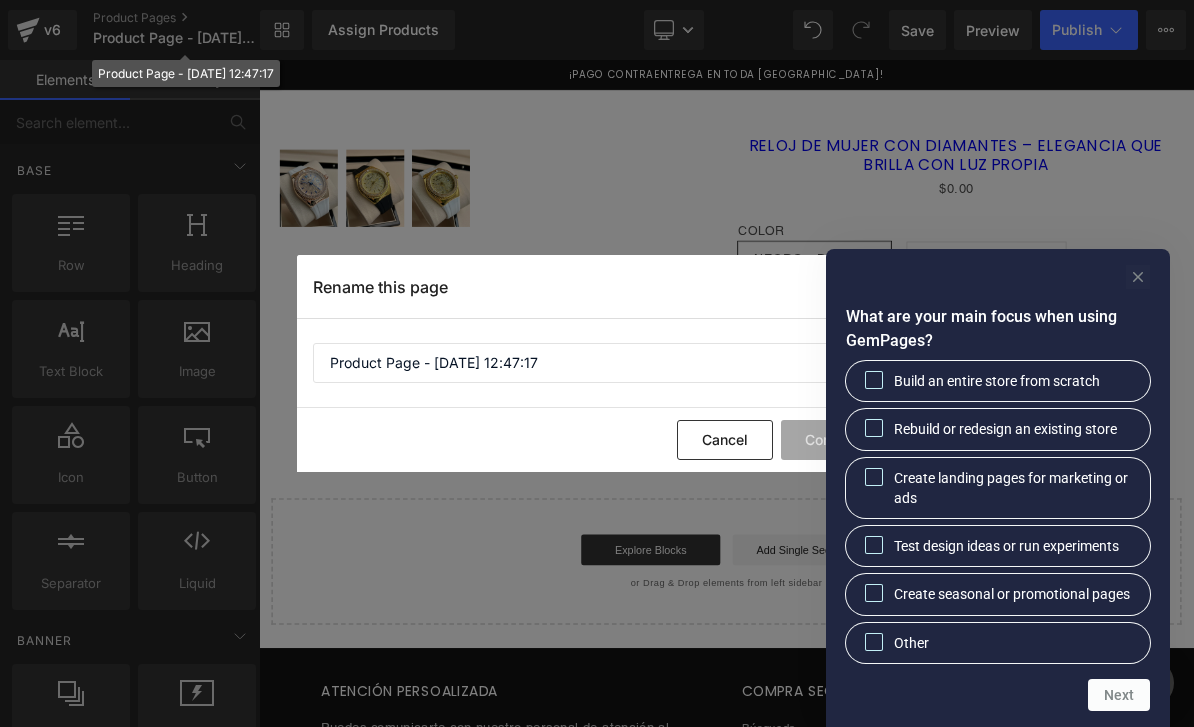 click 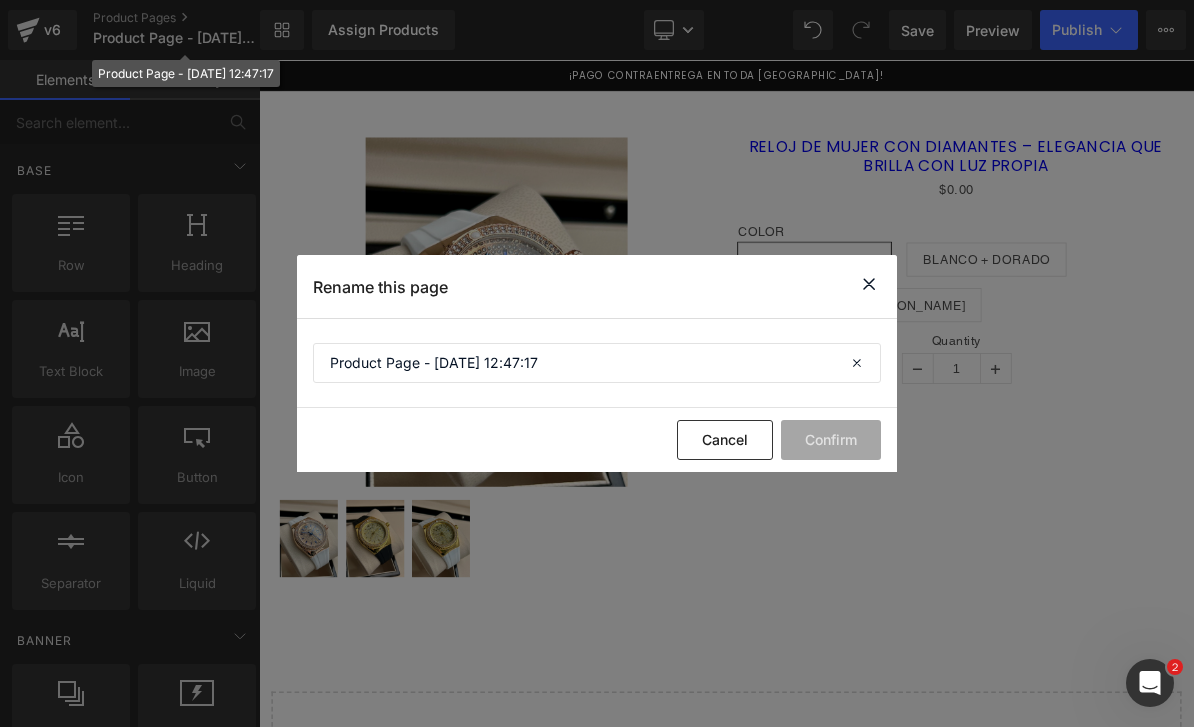 scroll, scrollTop: 0, scrollLeft: 0, axis: both 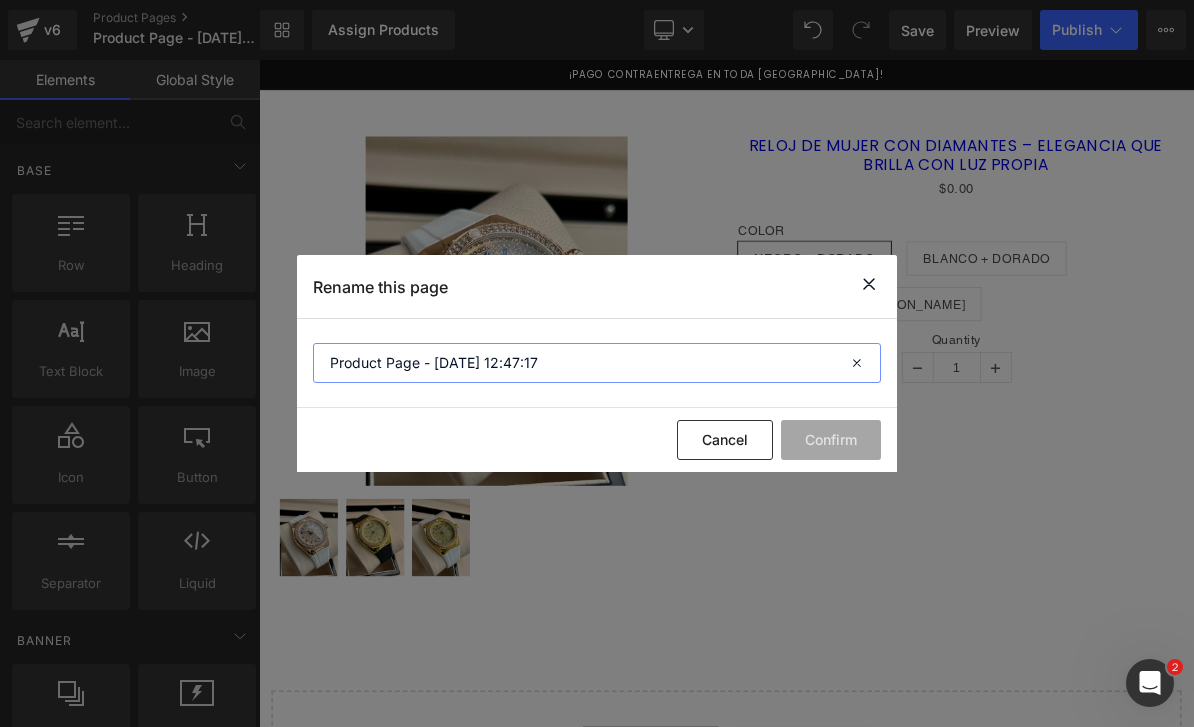 click on "Product Page - [DATE] 12:47:17" at bounding box center [597, 363] 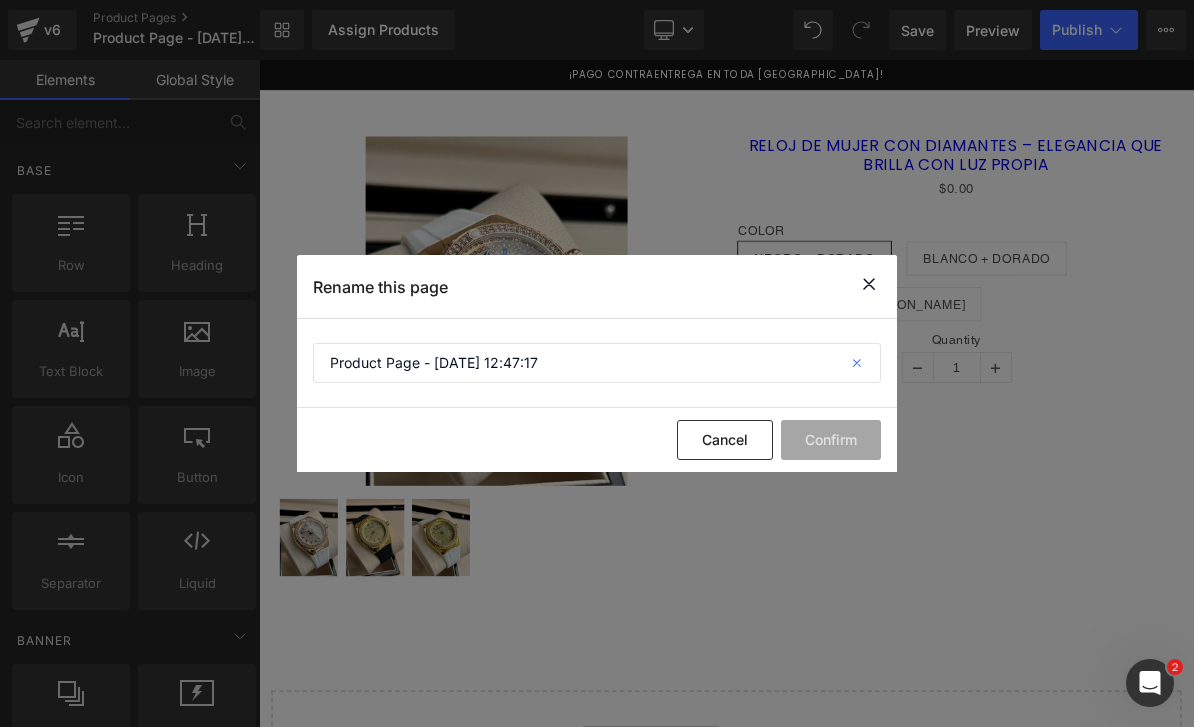 click at bounding box center (859, 363) 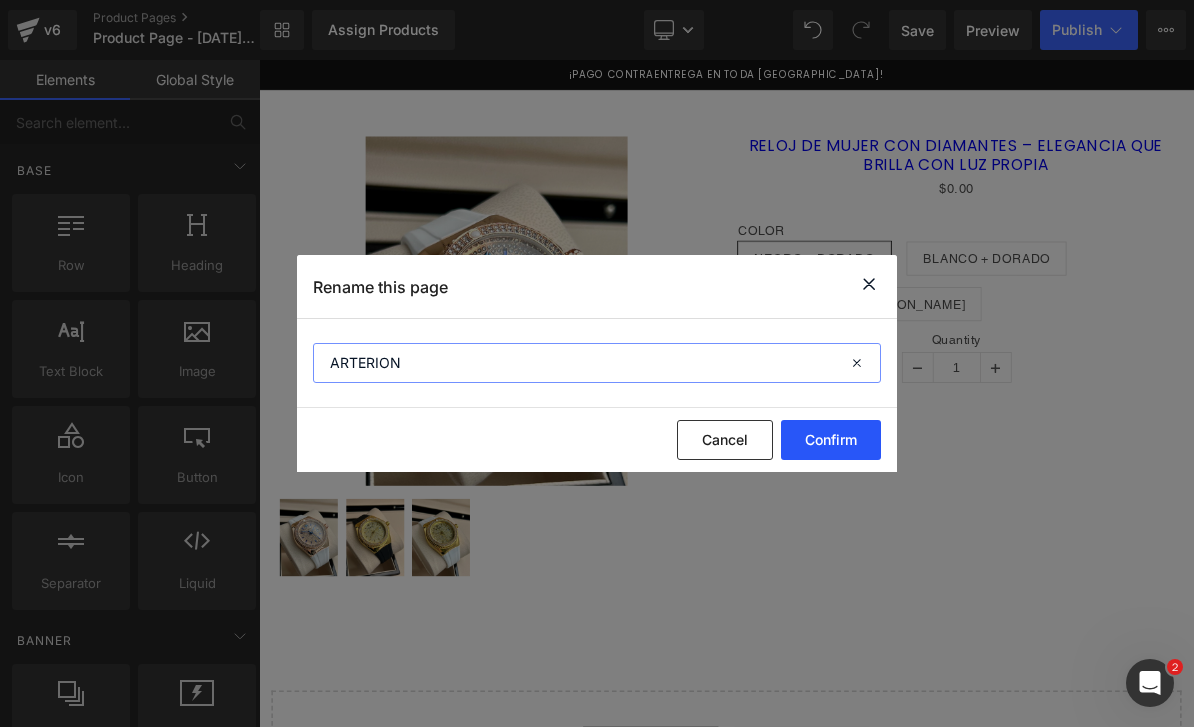 type on "ARTERION" 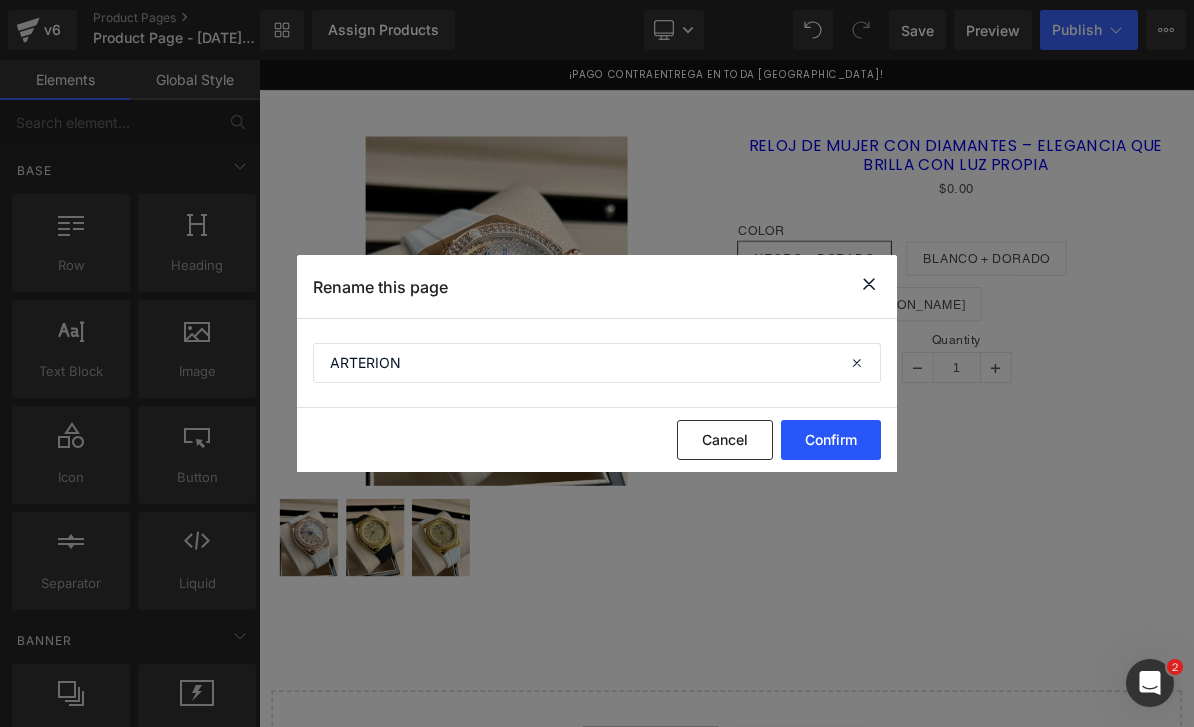 click on "Confirm" at bounding box center [831, 440] 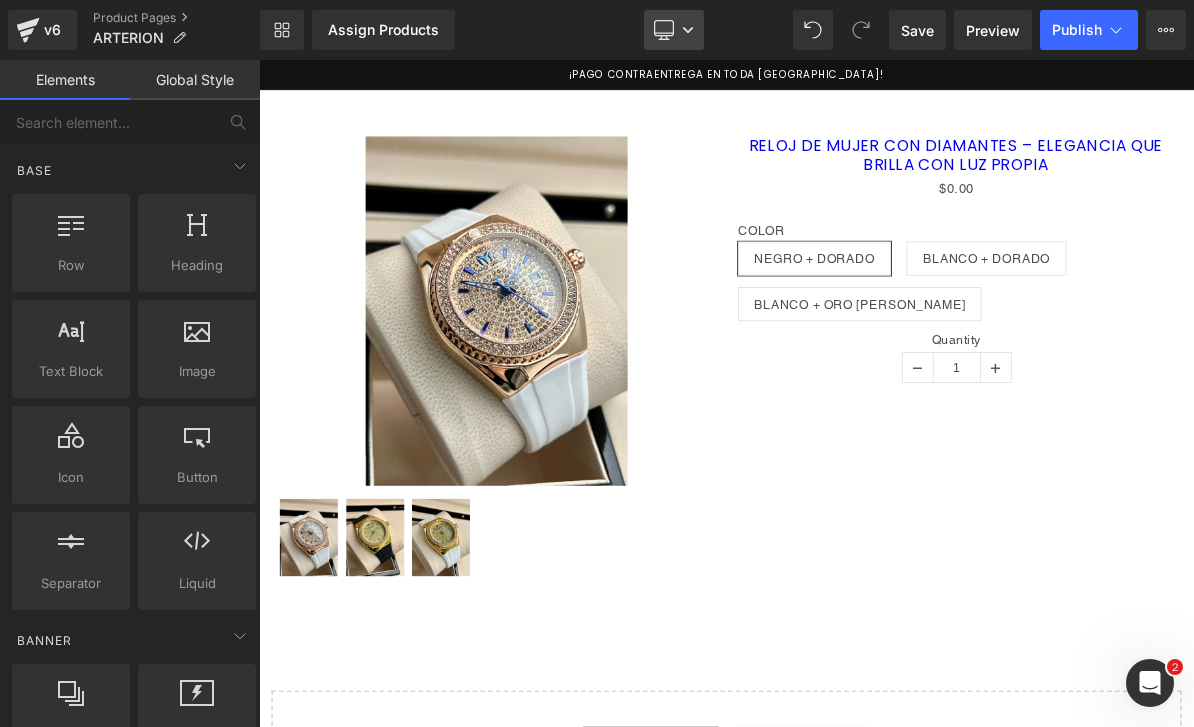click on "Desktop" at bounding box center [674, 30] 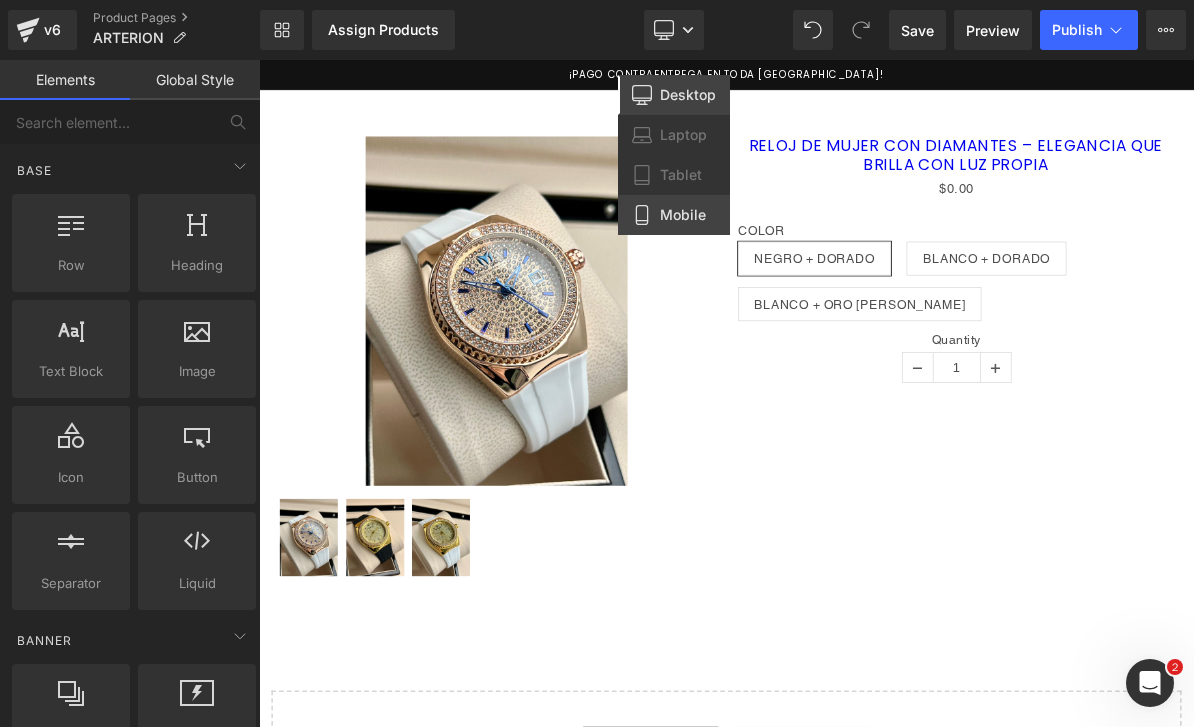 click on "Mobile" at bounding box center (683, 215) 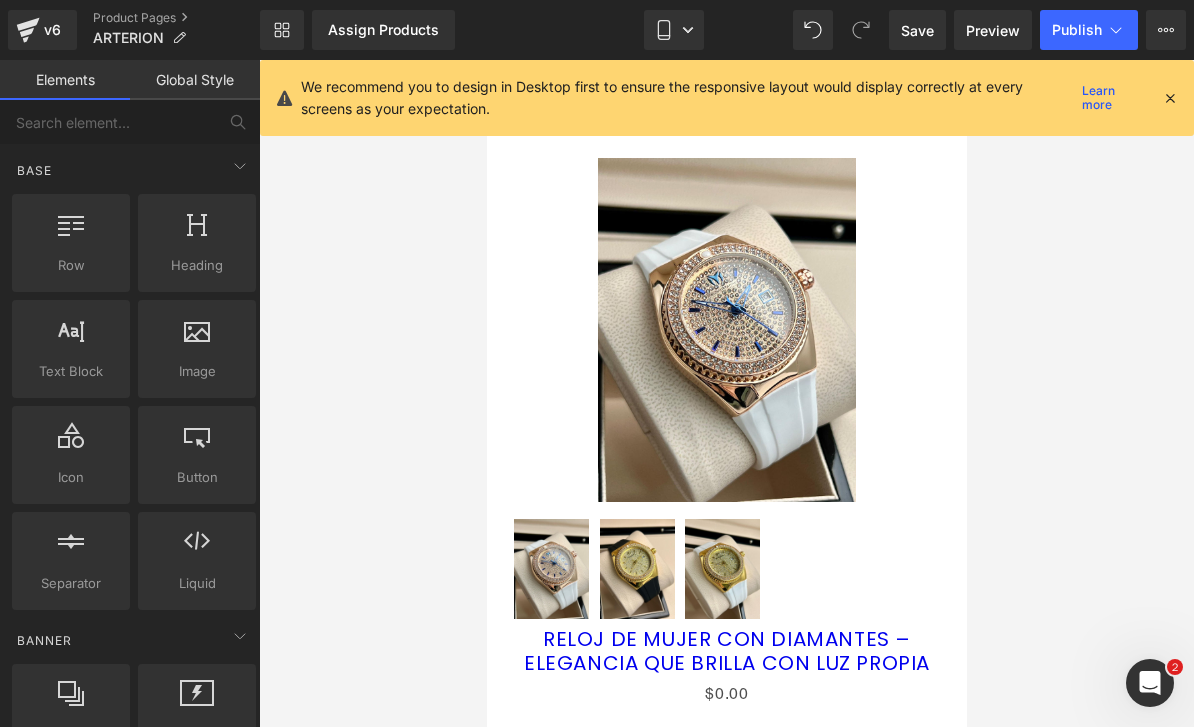 scroll, scrollTop: 37, scrollLeft: 0, axis: vertical 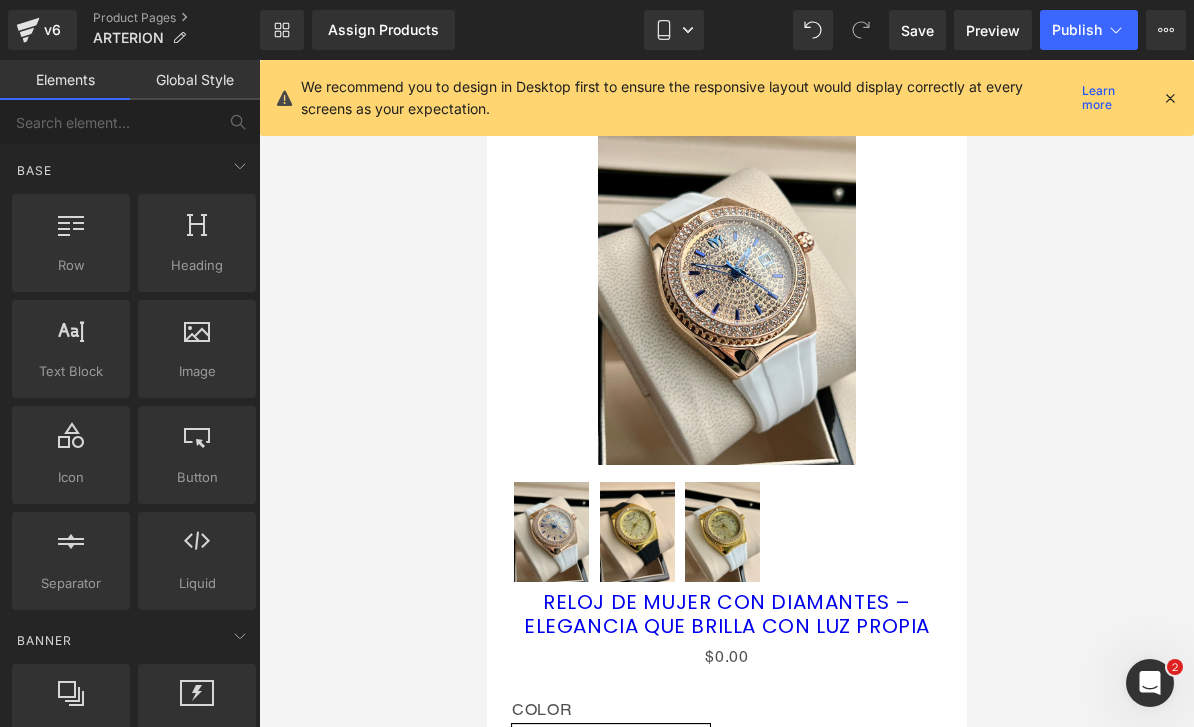 click on "We recommend you to design in Desktop first to ensure the responsive layout would display correctly at every screens as your expectation. Learn more" at bounding box center (727, 98) 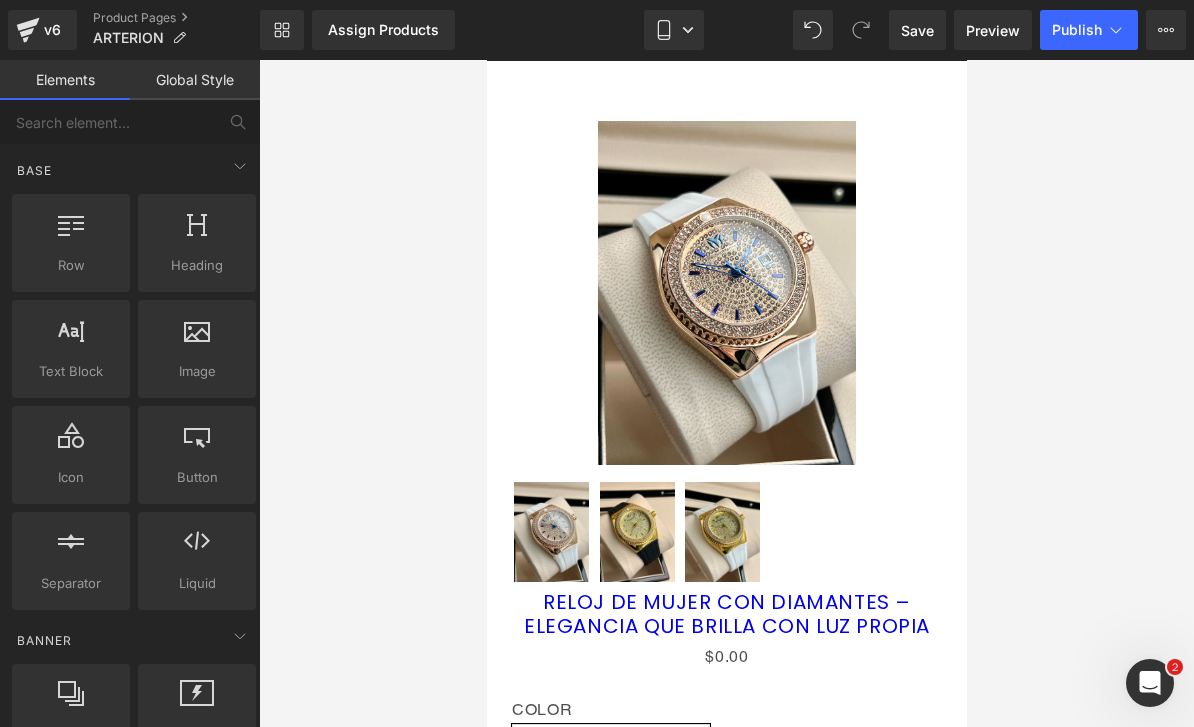 click on "Sale Off
(P) Image
$0" at bounding box center (726, 538) 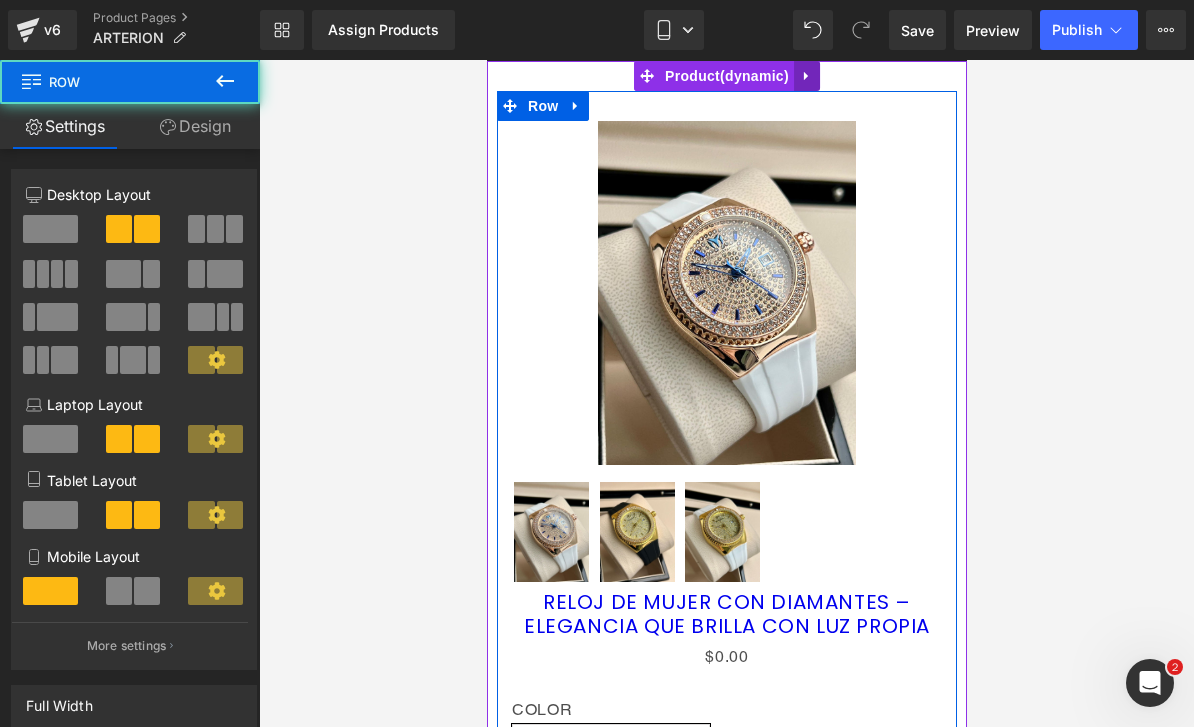click at bounding box center [806, 76] 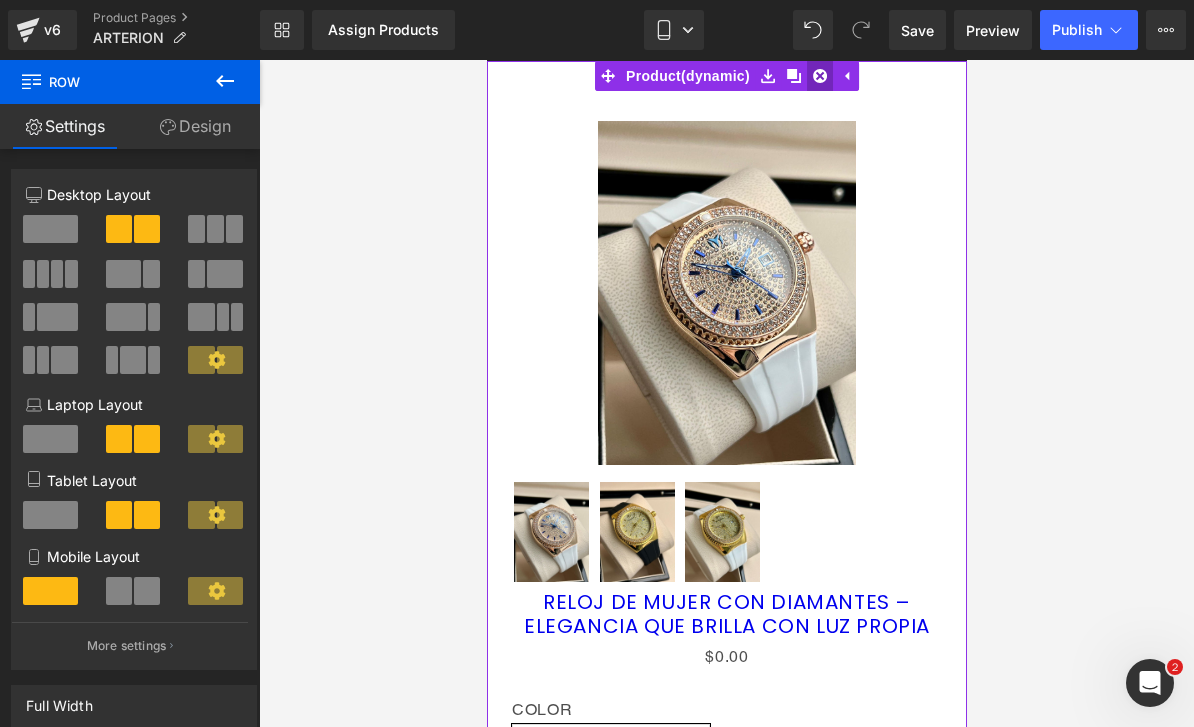 click at bounding box center (819, 76) 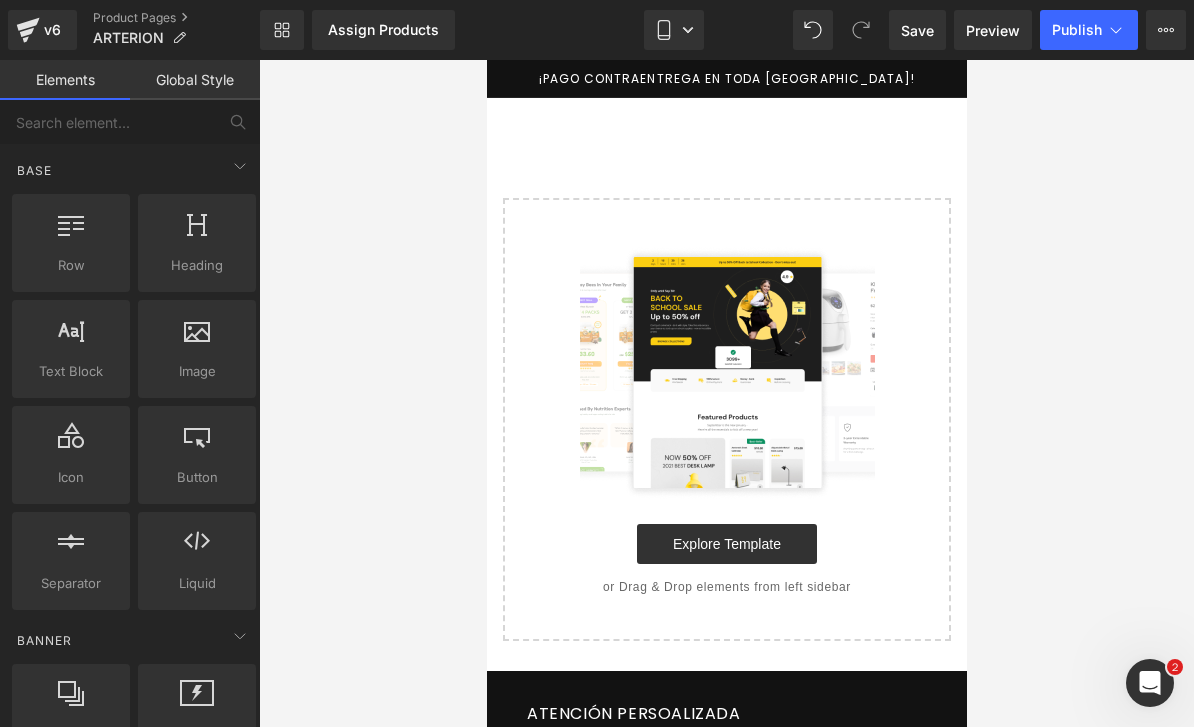 scroll, scrollTop: 0, scrollLeft: 0, axis: both 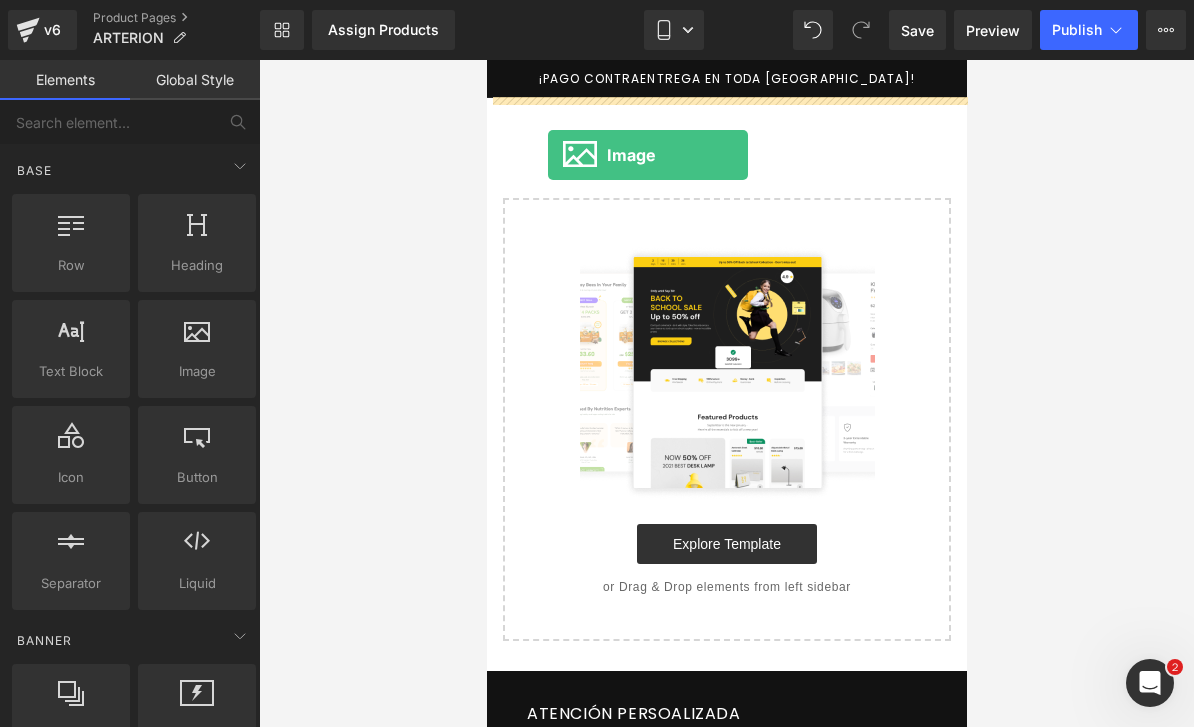 drag, startPoint x: 722, startPoint y: 418, endPoint x: 590, endPoint y: 118, distance: 327.756 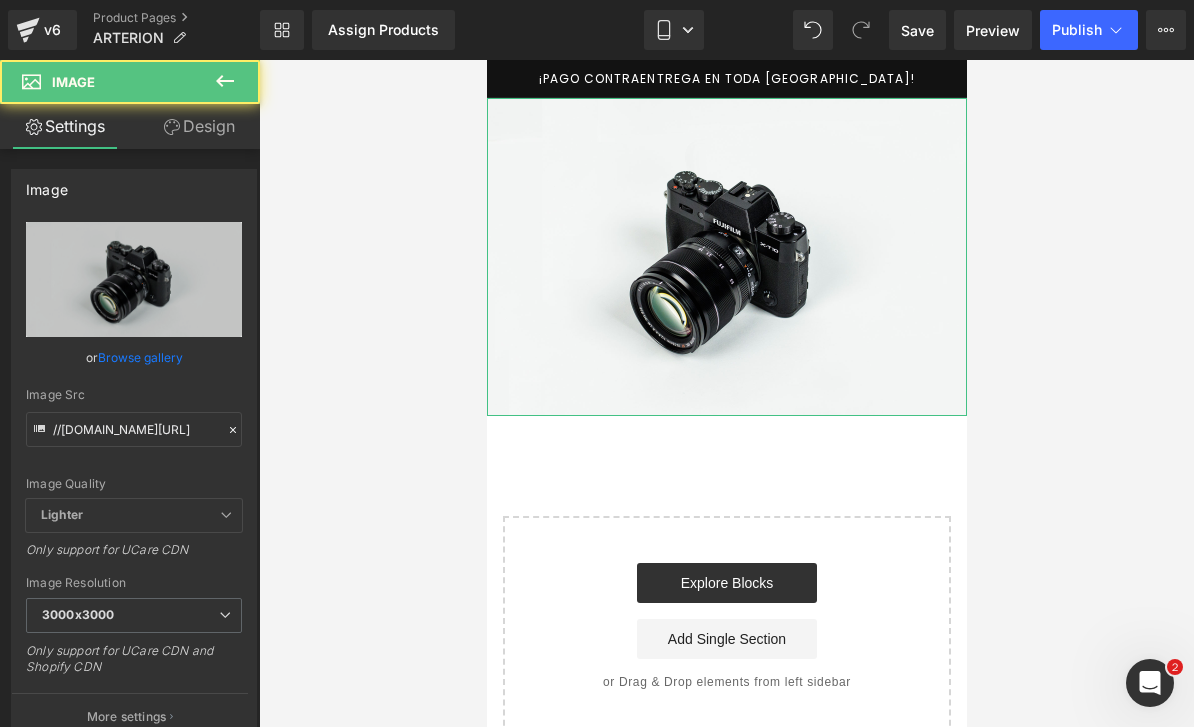 click on "Browse gallery" at bounding box center [140, 357] 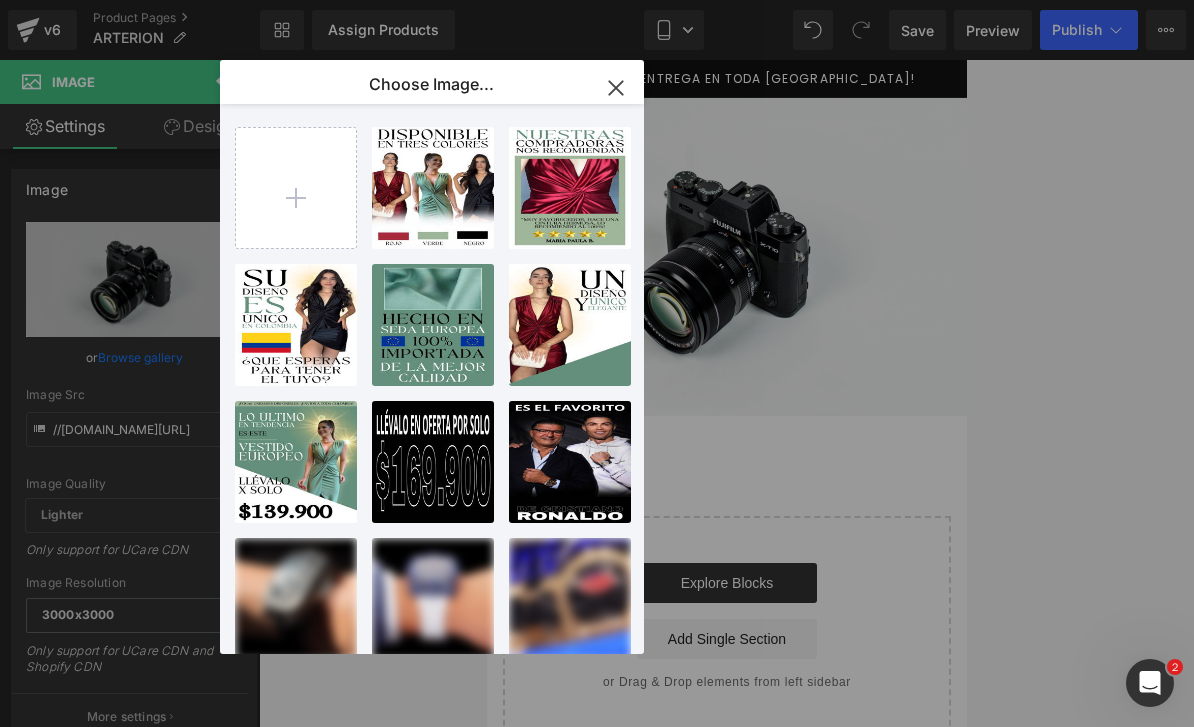 click 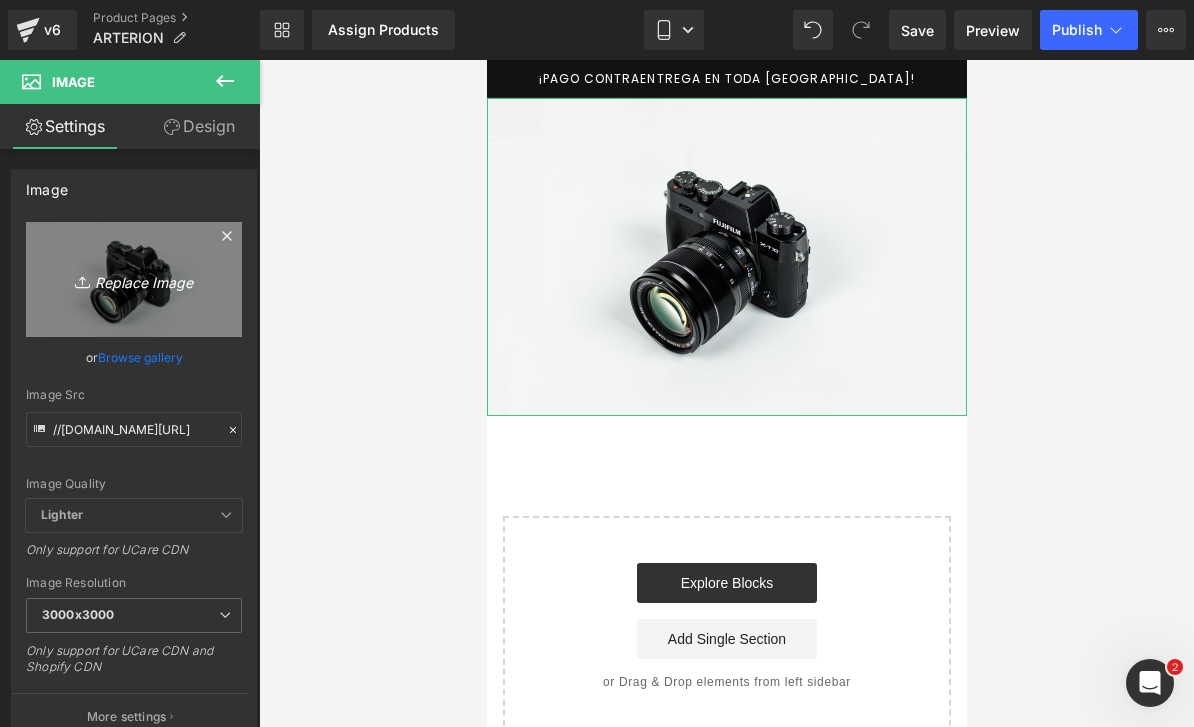 click on "Replace Image" at bounding box center (134, 279) 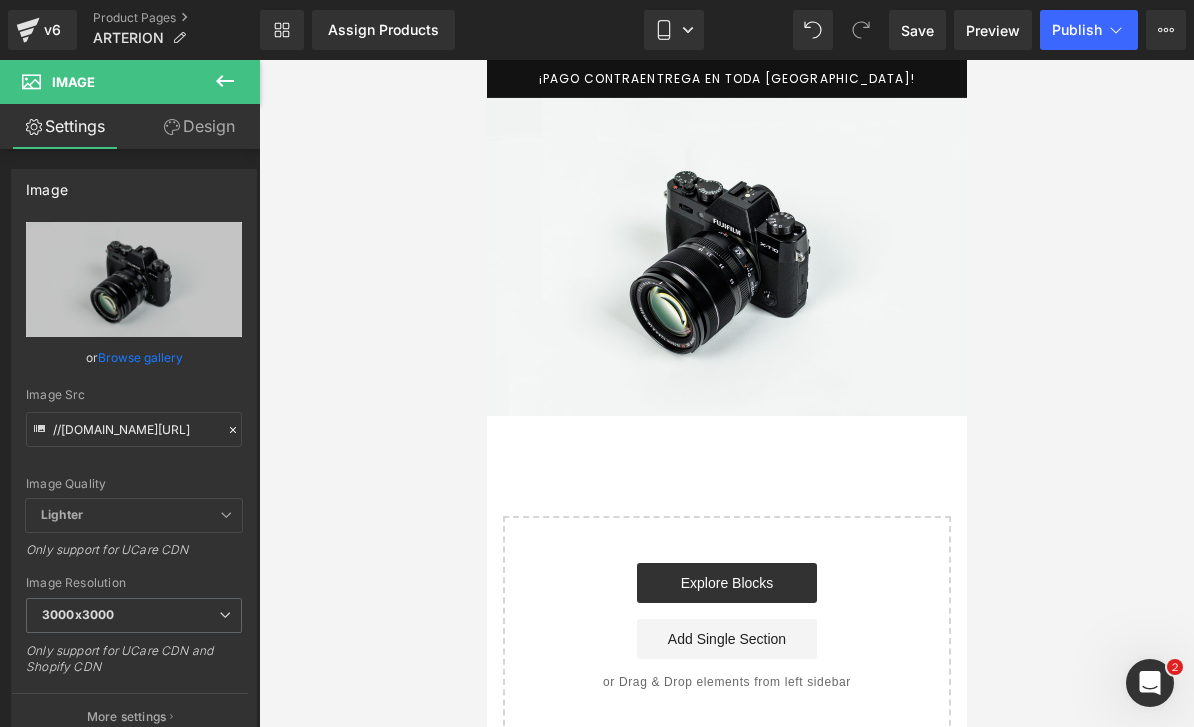type on "C:\fakepath\LANDING ARTERION.zip - 1.png" 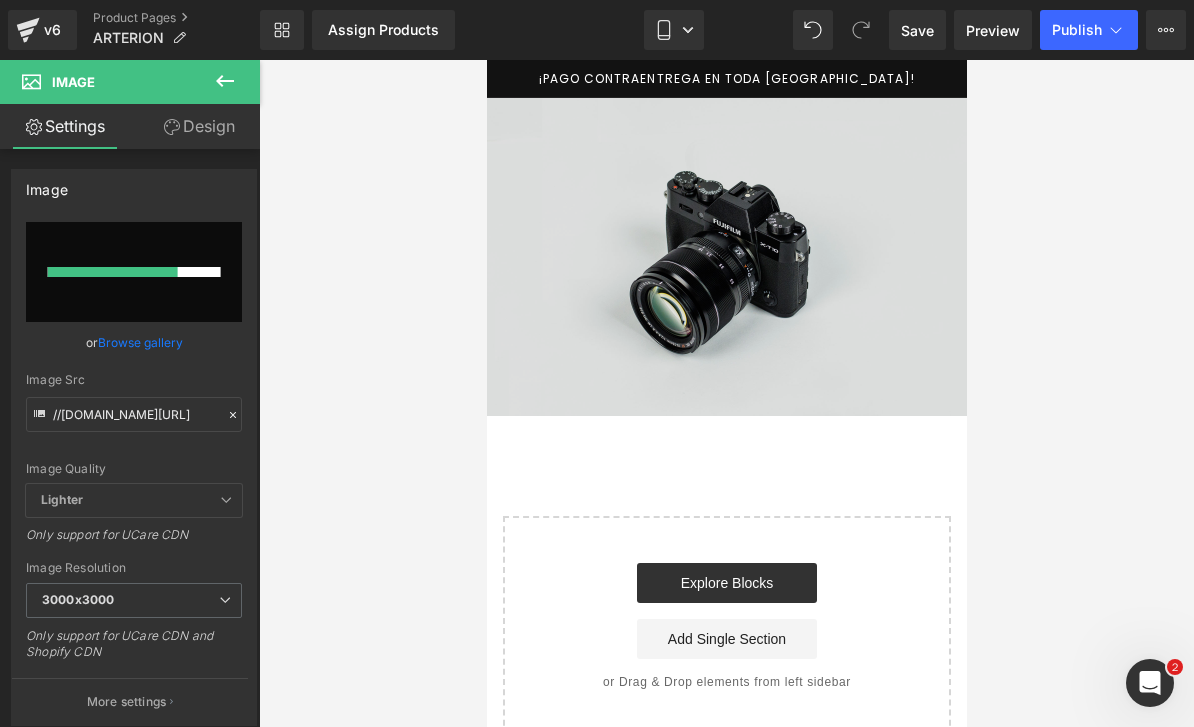 type 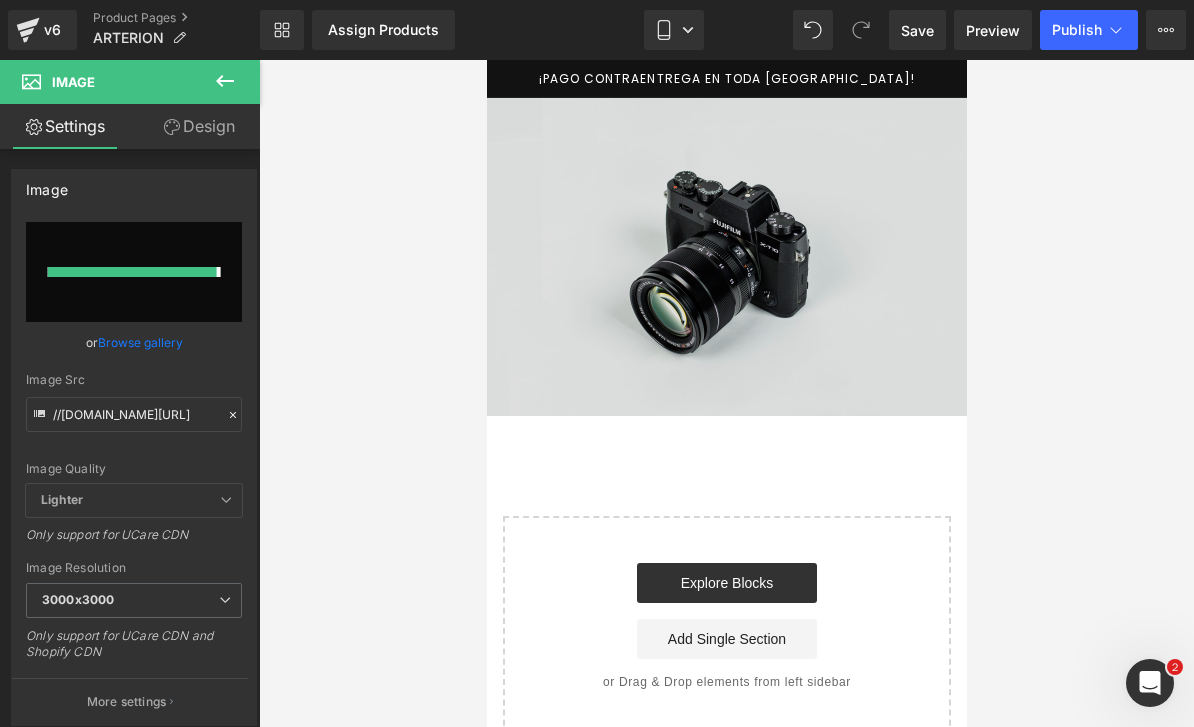 type on "[URL][DOMAIN_NAME]" 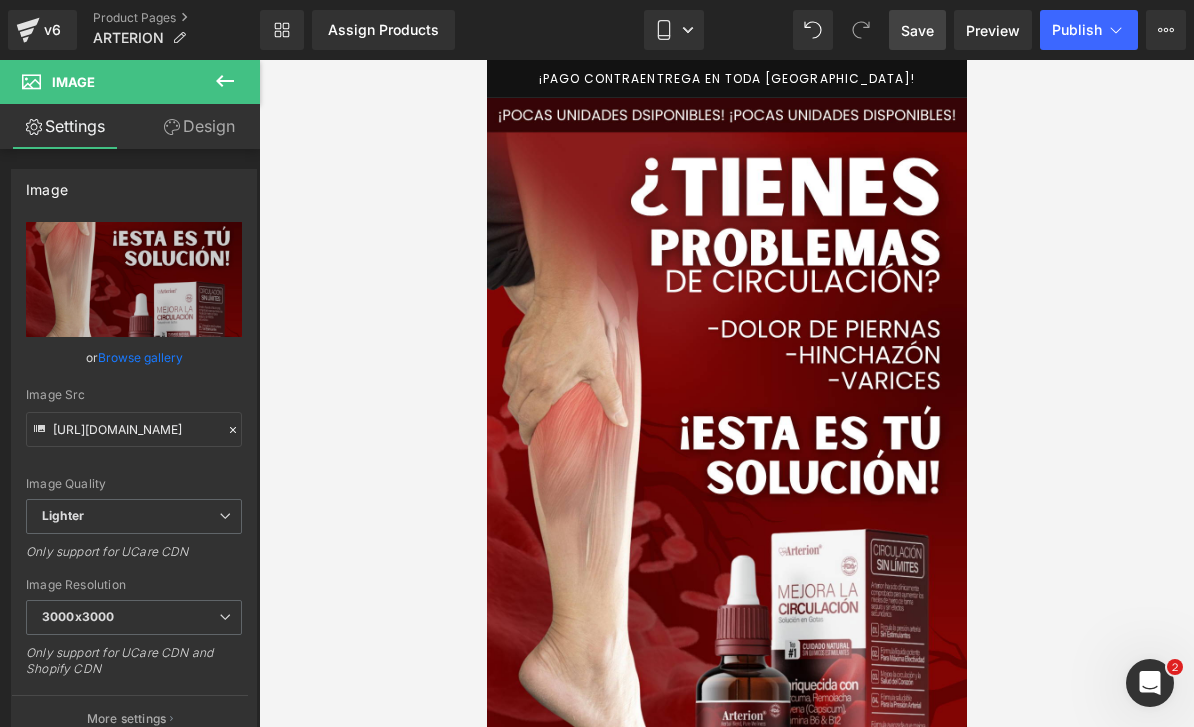 click on "Save" at bounding box center [917, 30] 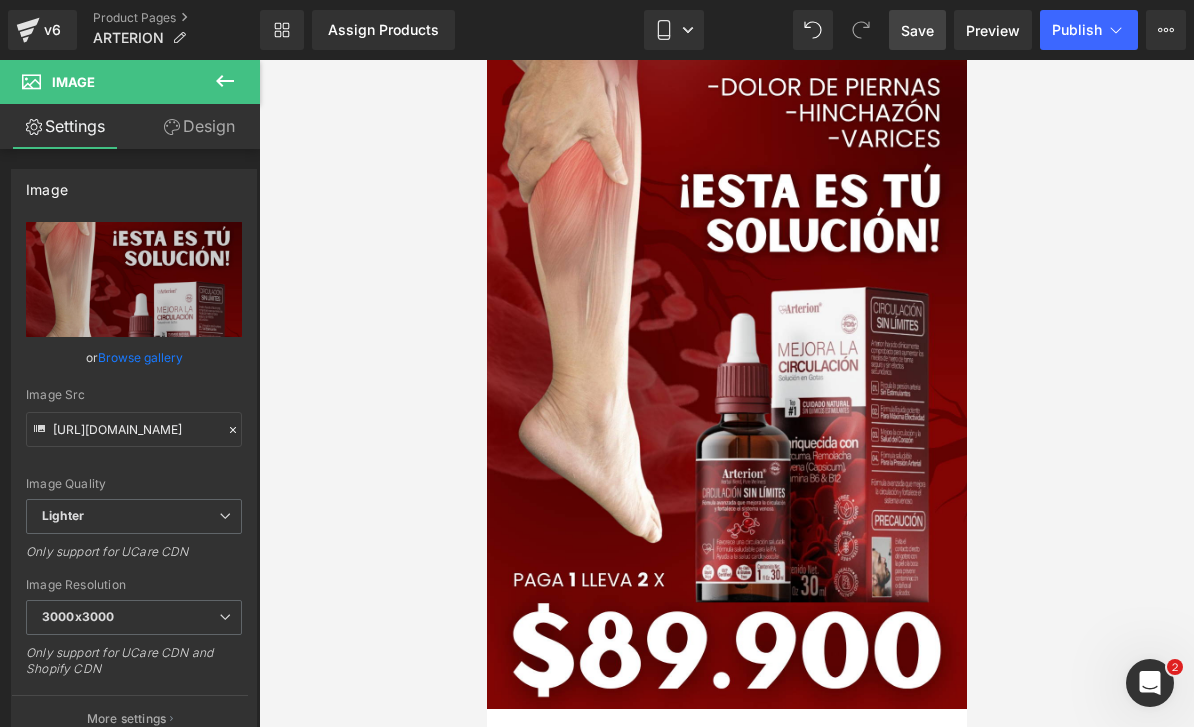 scroll, scrollTop: 237, scrollLeft: 0, axis: vertical 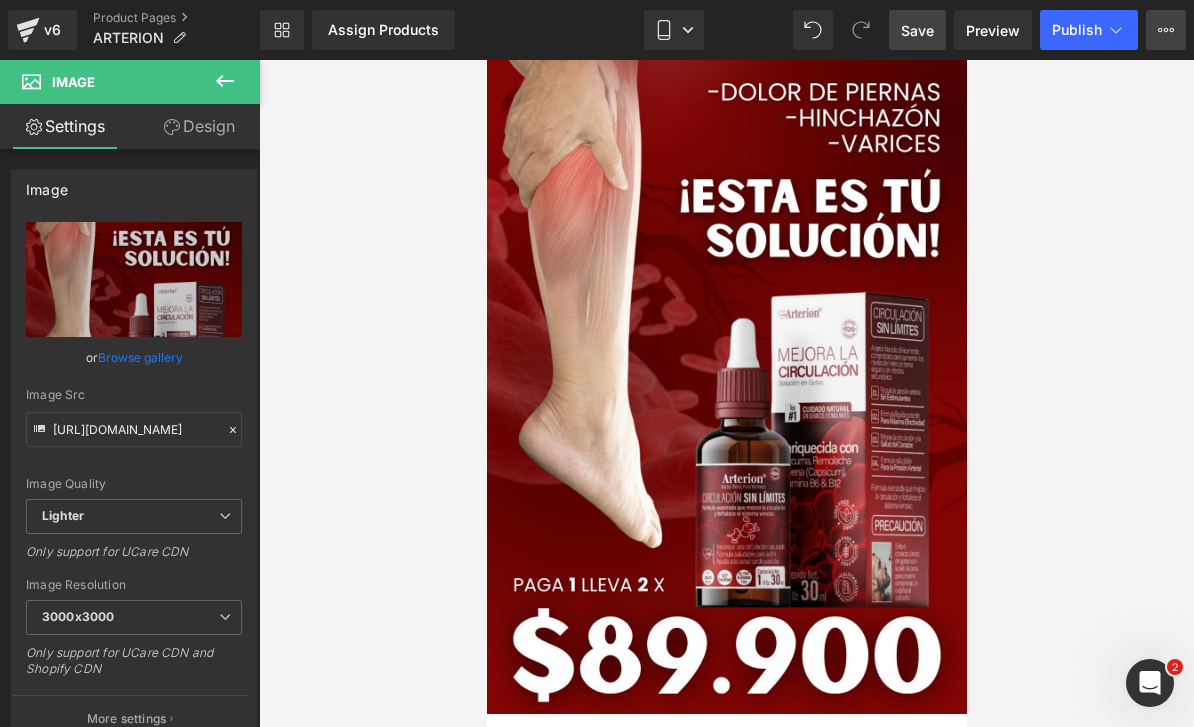 click 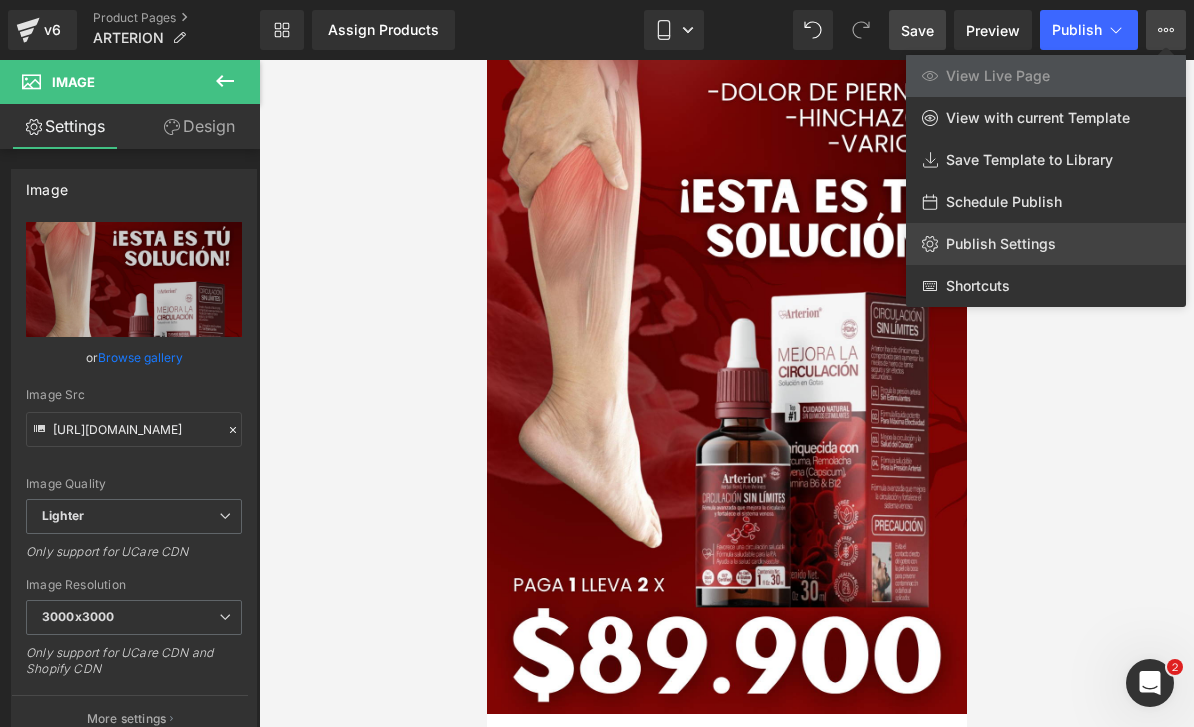click on "Publish Settings" at bounding box center (1001, 244) 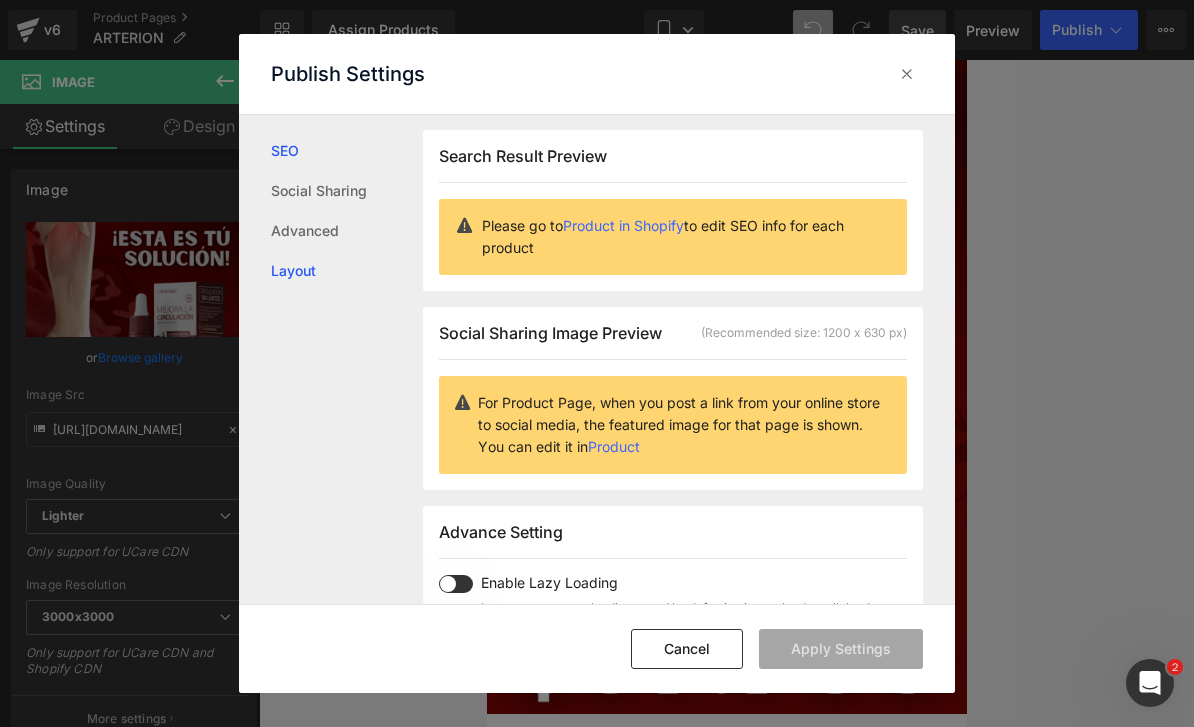 click on "Layout" at bounding box center [347, 271] 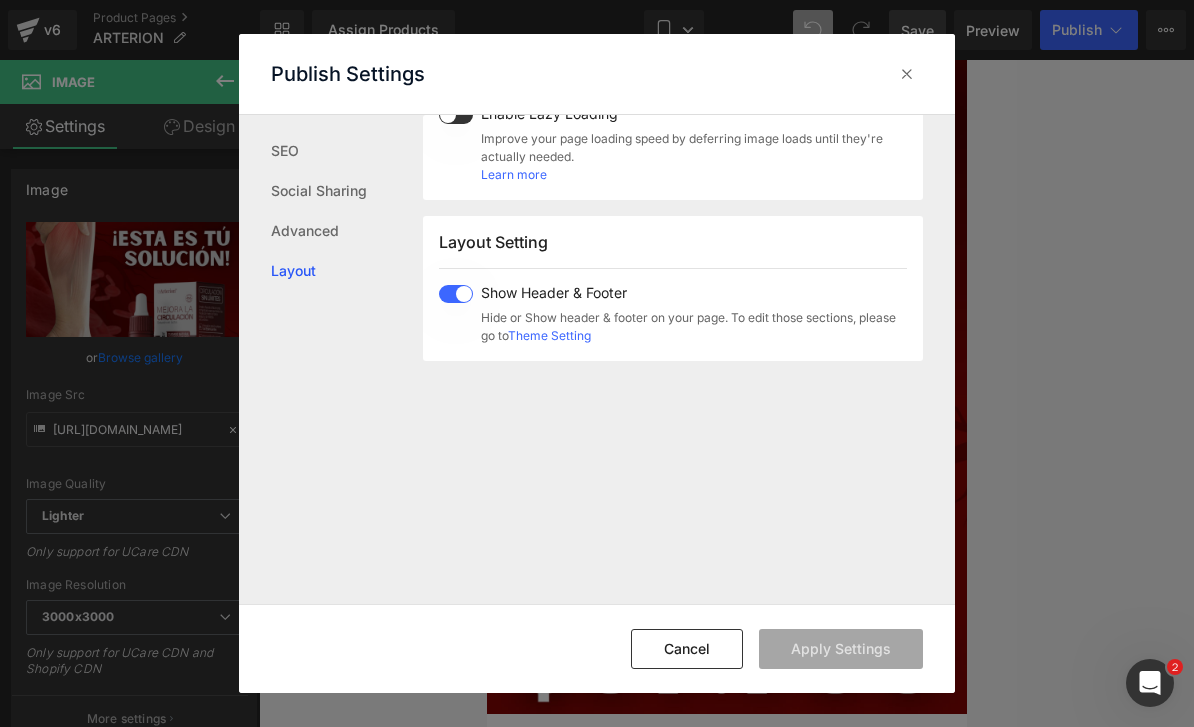 scroll, scrollTop: 555, scrollLeft: 0, axis: vertical 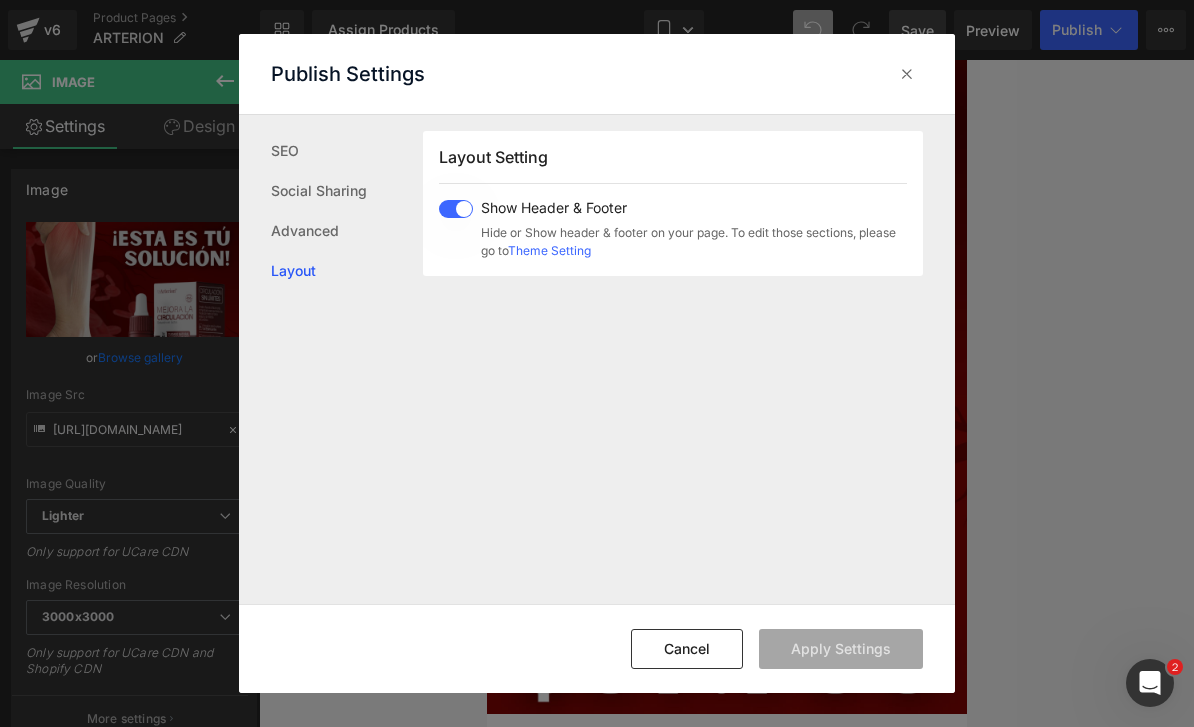 click on "Show Header & Footer  Hide or Show header & footer on your page. To edit those sections, please go to  Theme Setting" 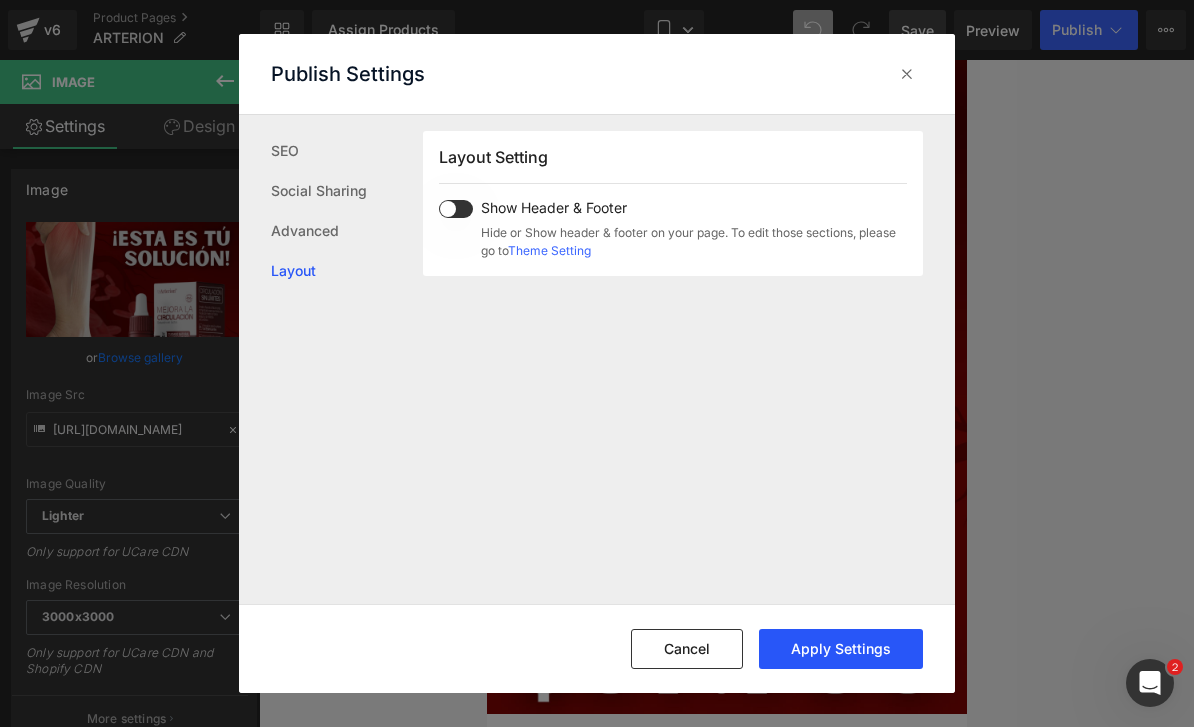 click on "Apply Settings" at bounding box center [841, 649] 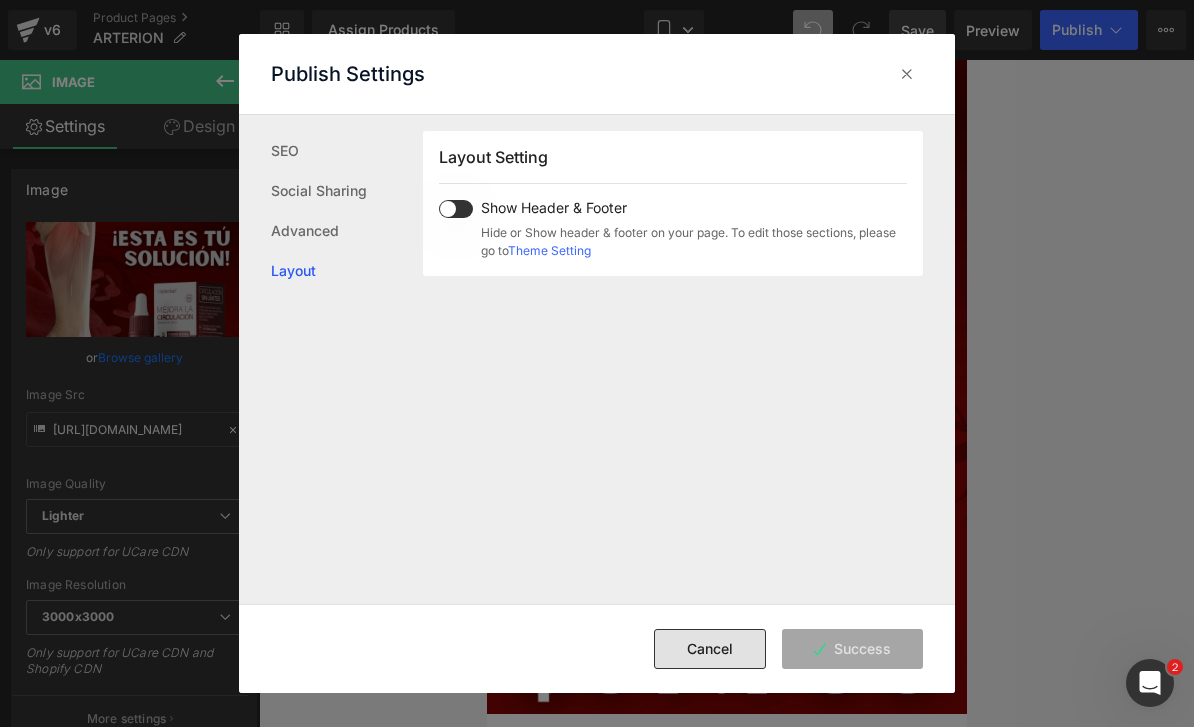 click on "Cancel" at bounding box center [710, 649] 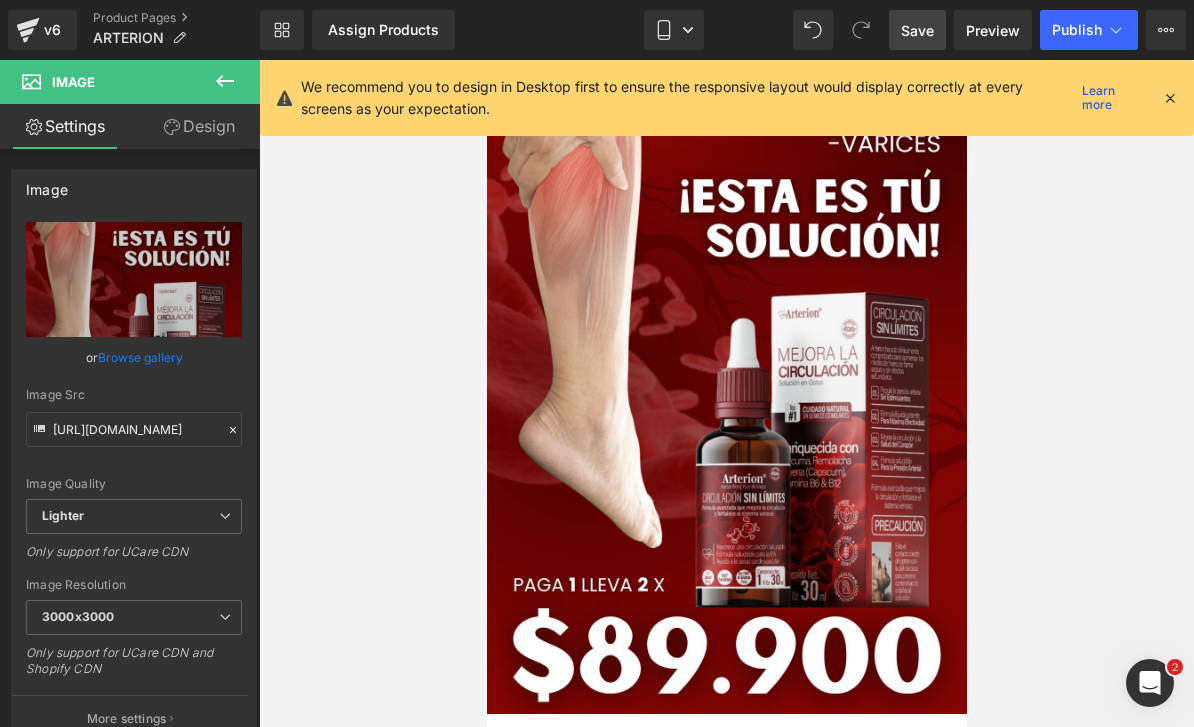 click at bounding box center (1170, 98) 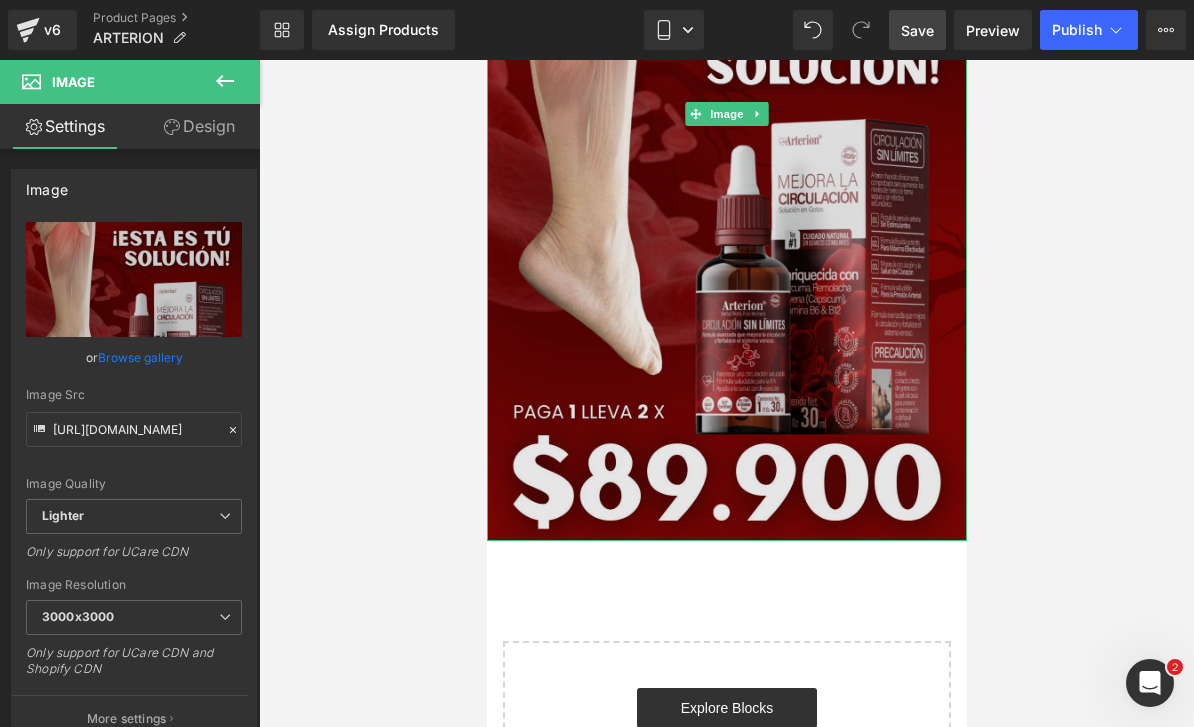 scroll, scrollTop: 428, scrollLeft: 0, axis: vertical 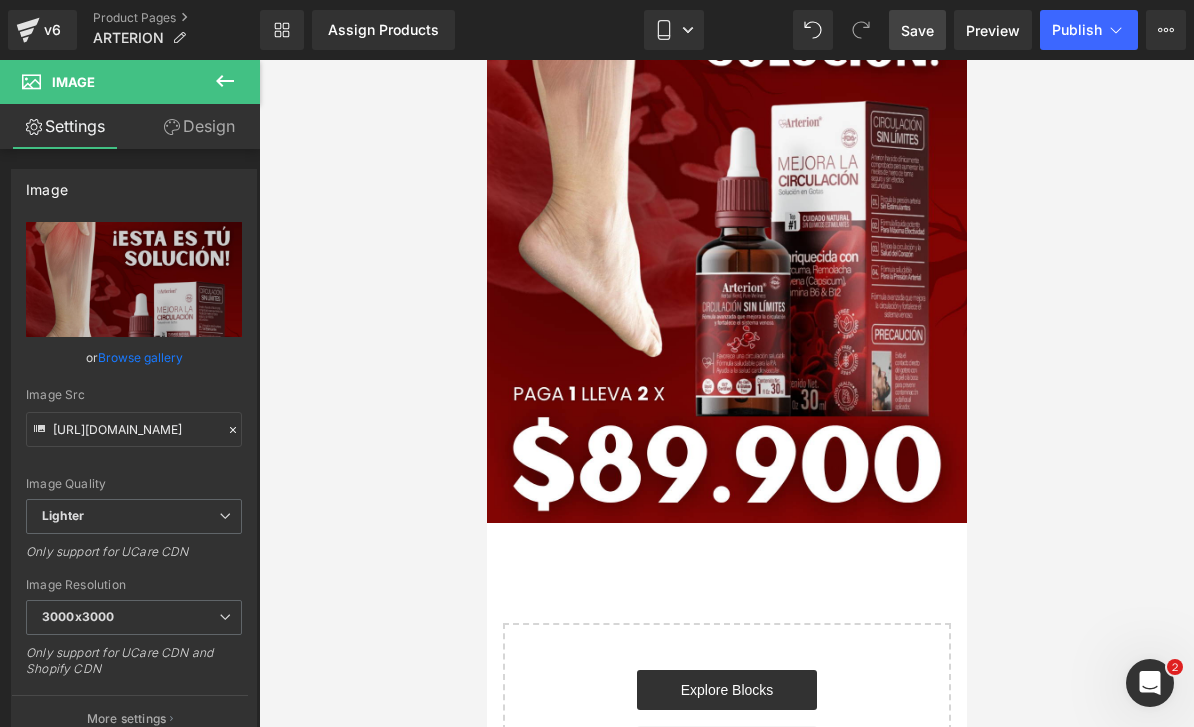 click 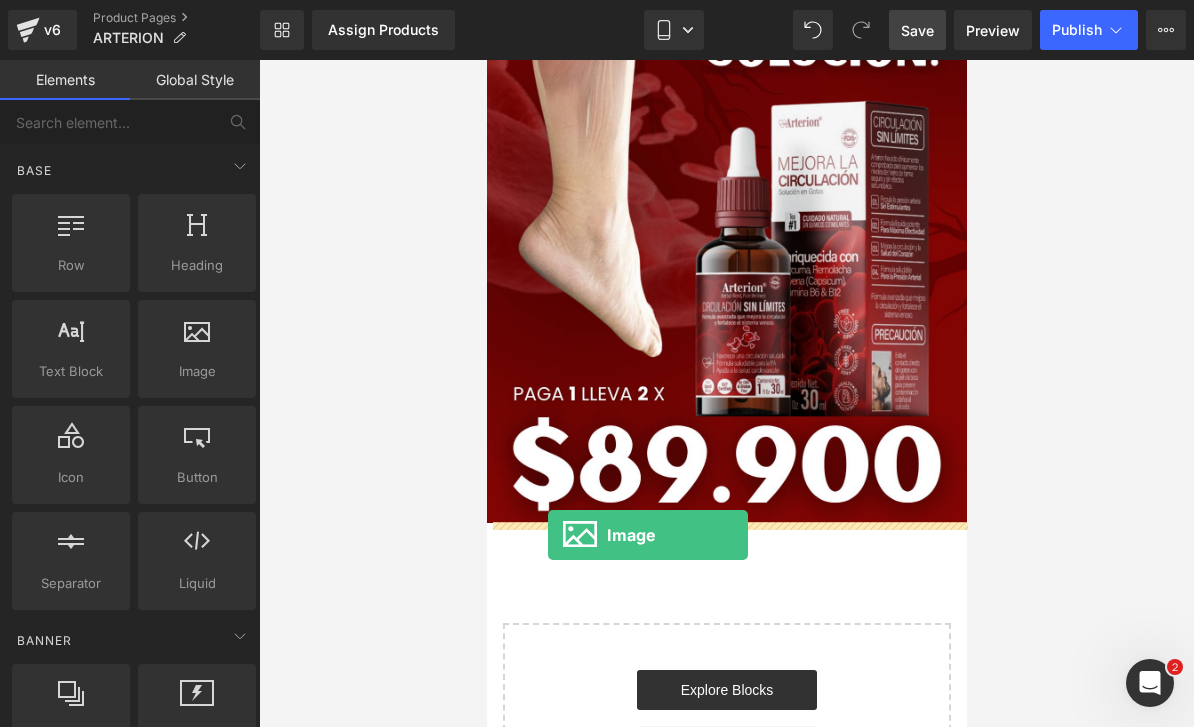 drag, startPoint x: 692, startPoint y: 388, endPoint x: 547, endPoint y: 535, distance: 206.48003 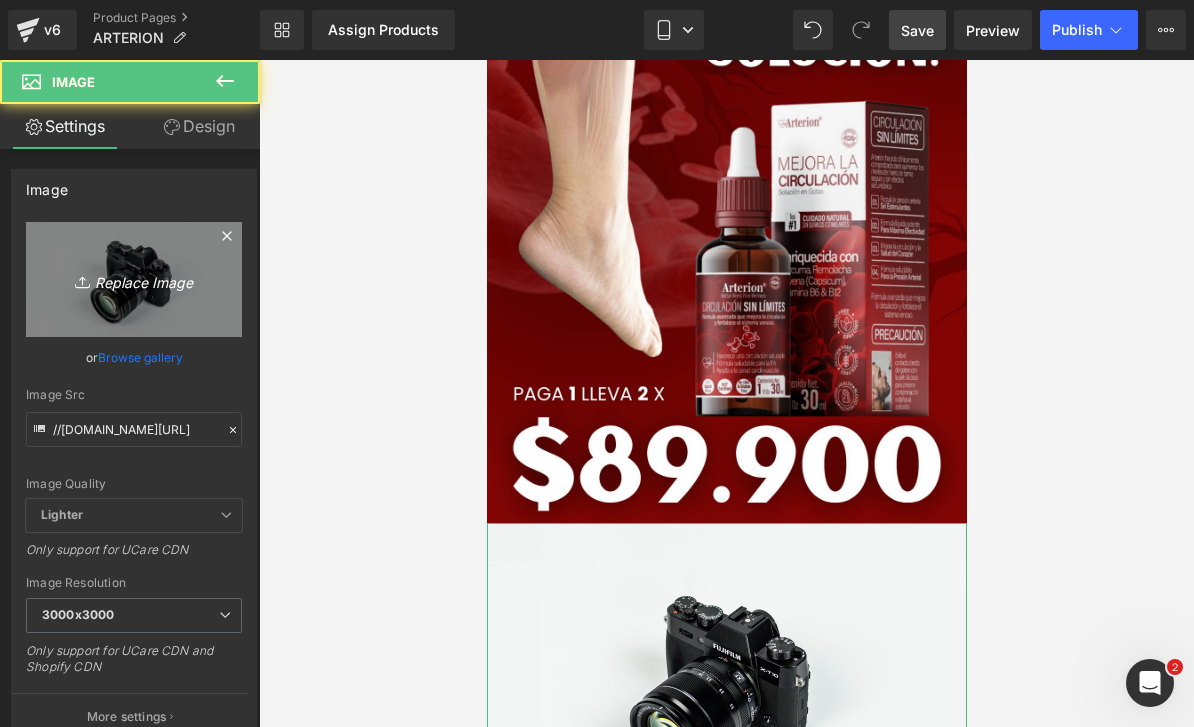 click on "Replace Image" at bounding box center [134, 279] 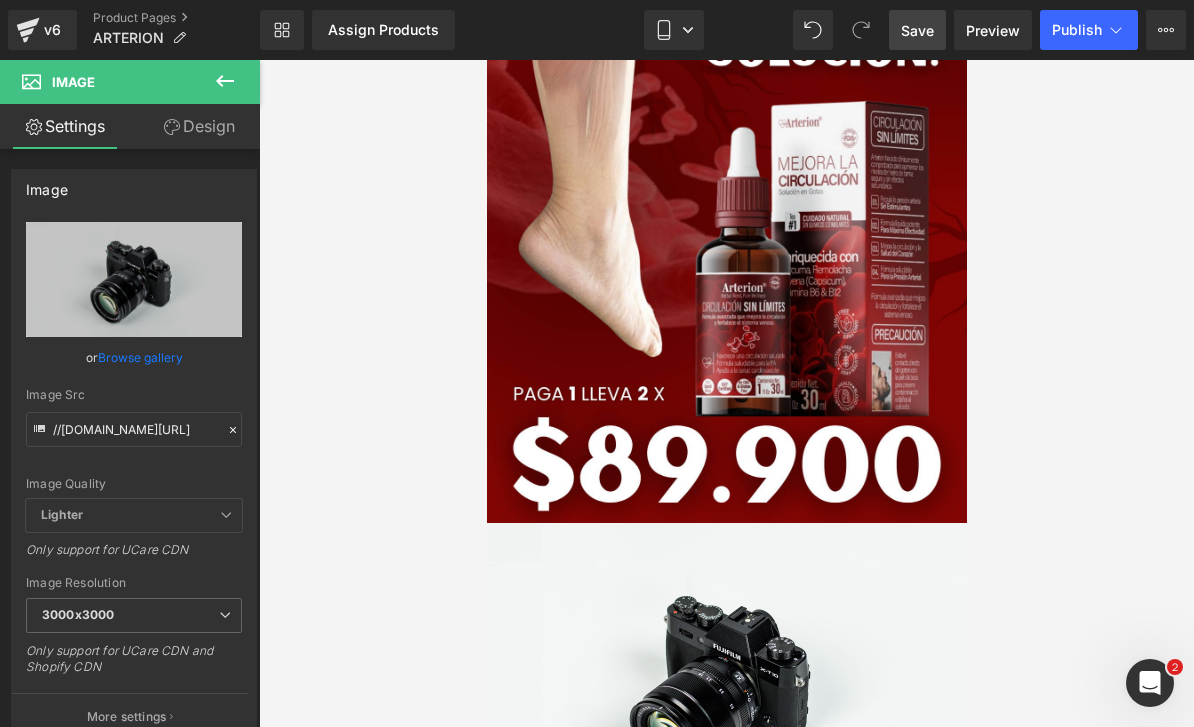 type on "C:\fakepath\GIF LANDING.gif" 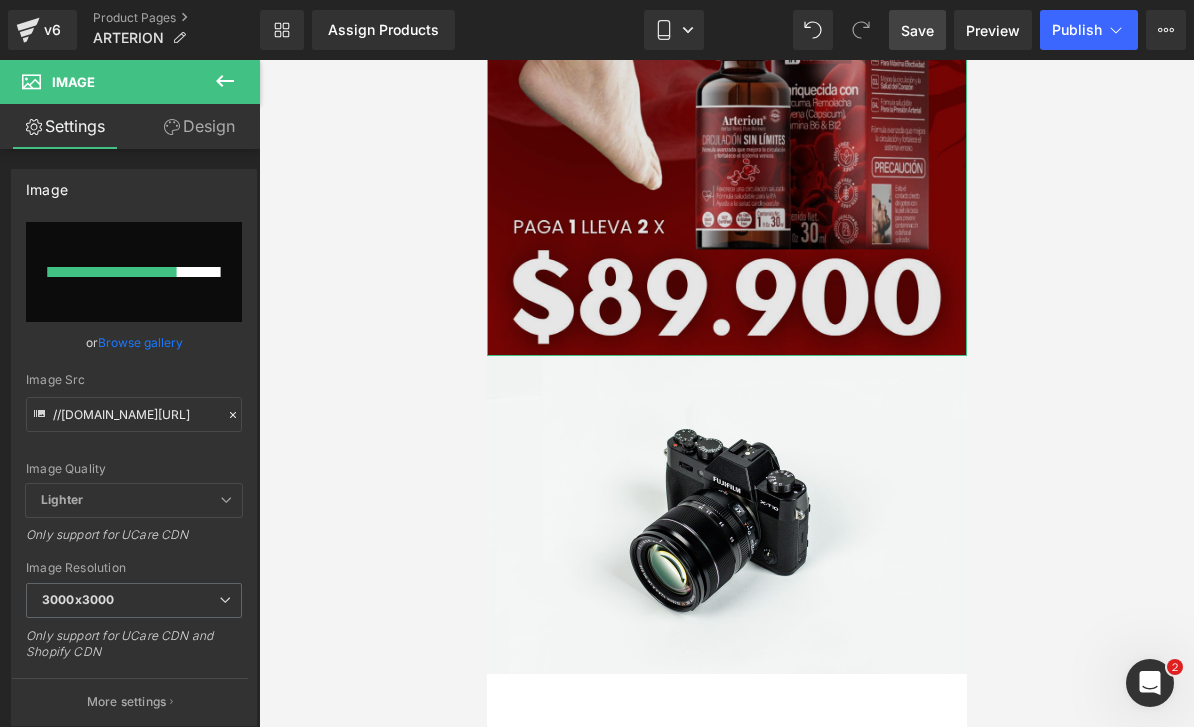 scroll, scrollTop: 599, scrollLeft: 0, axis: vertical 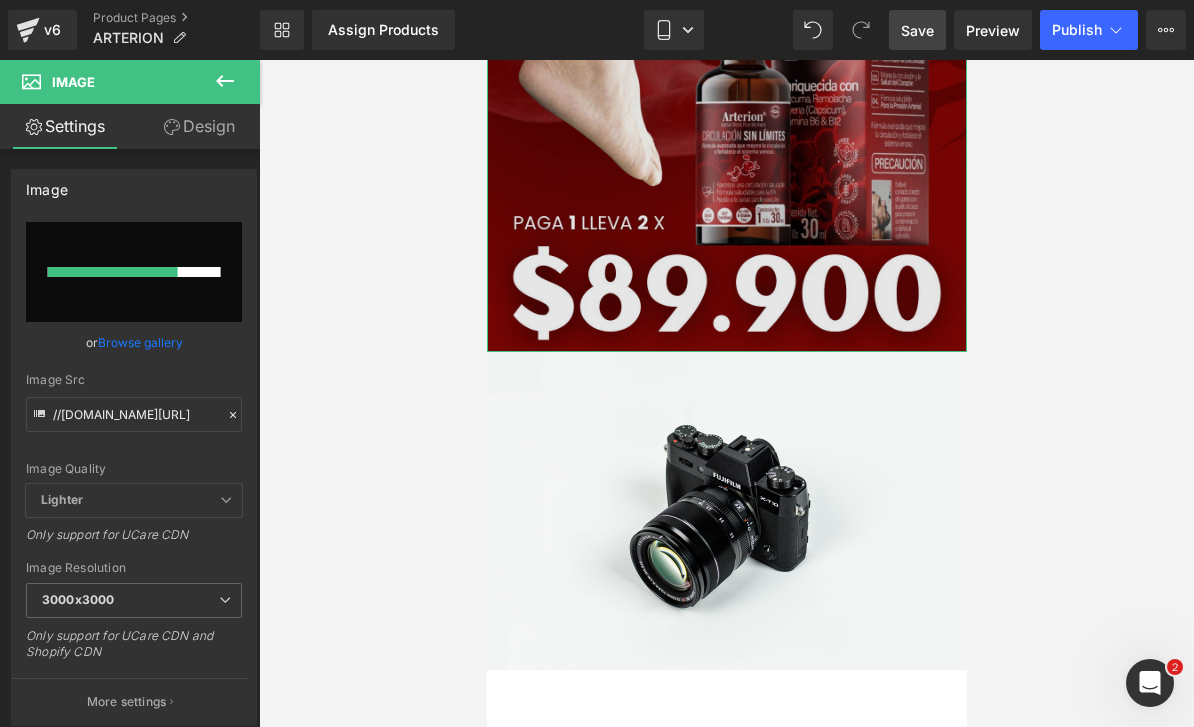 type 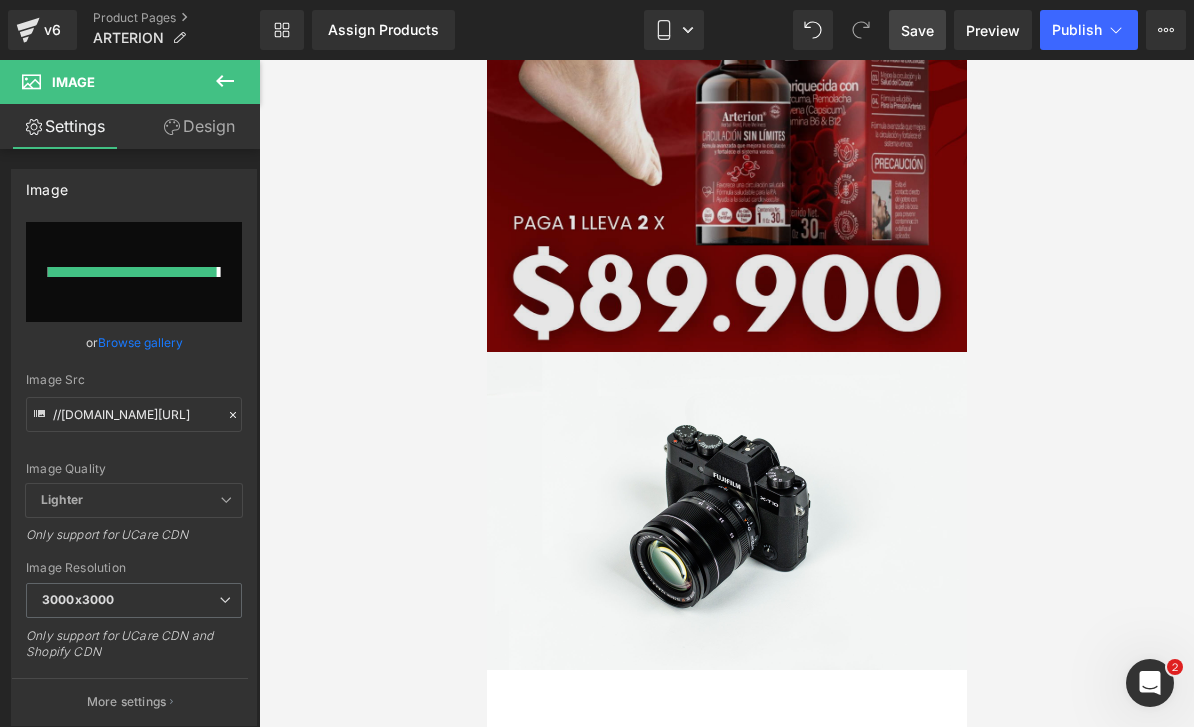 type on "[URL][DOMAIN_NAME]" 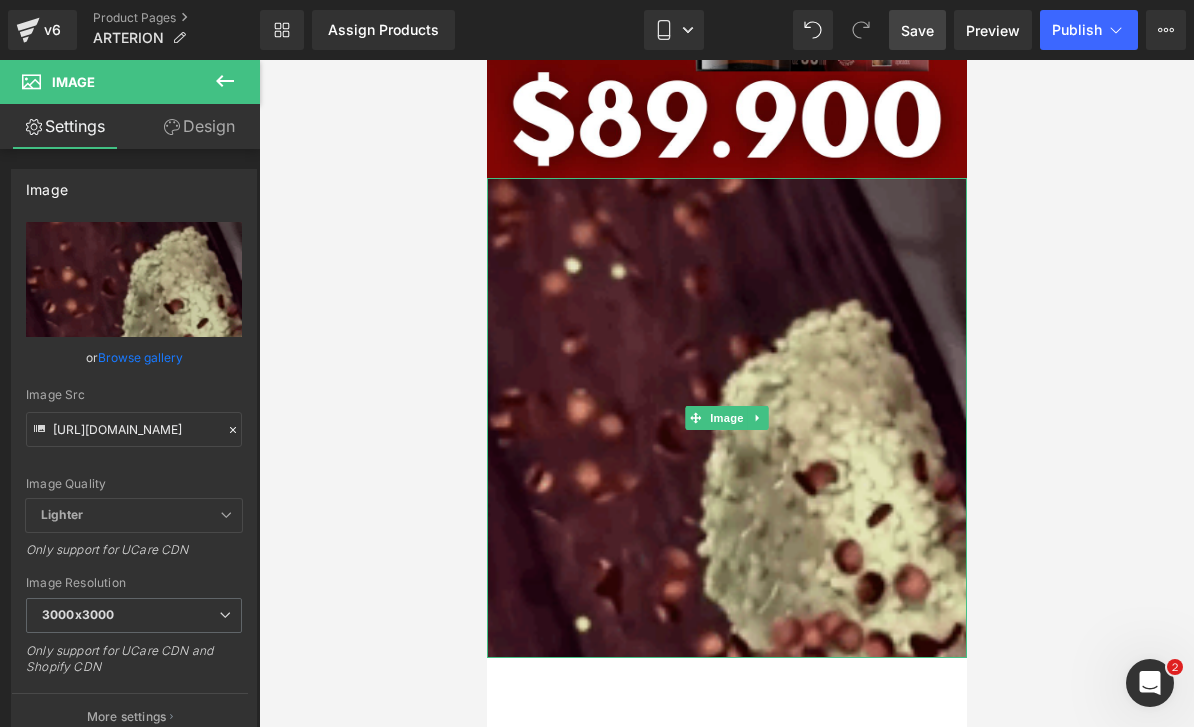 scroll, scrollTop: 811, scrollLeft: 0, axis: vertical 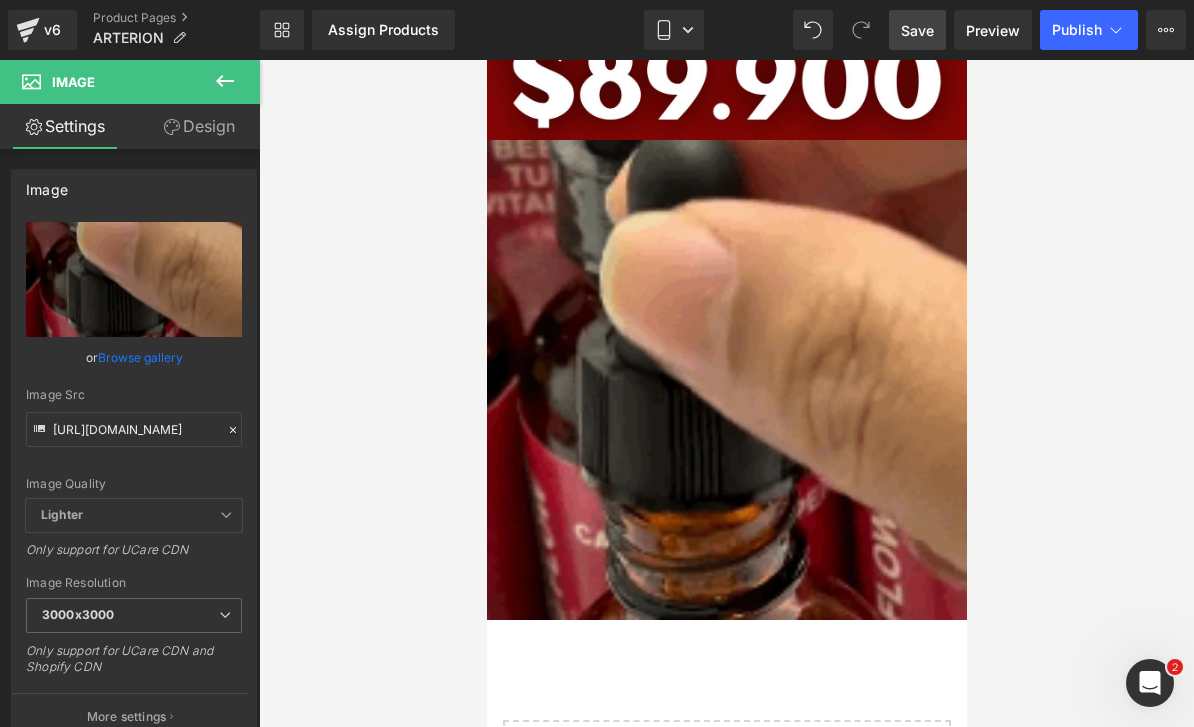 click 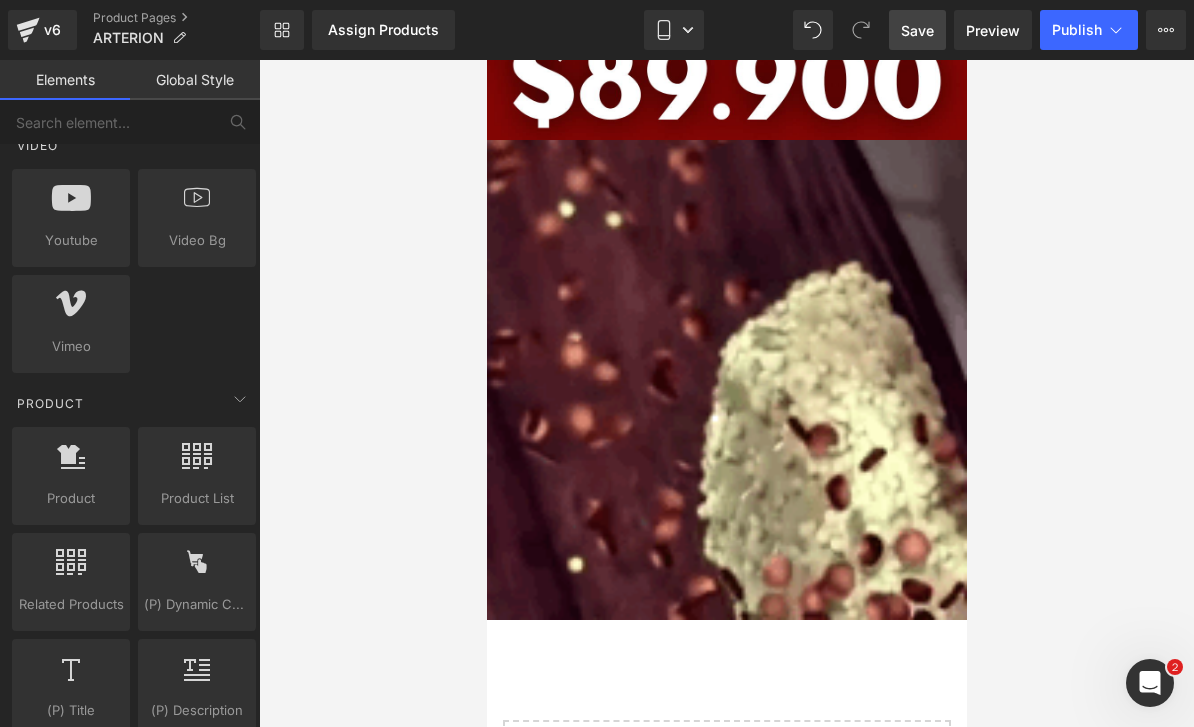 scroll, scrollTop: 1469, scrollLeft: 0, axis: vertical 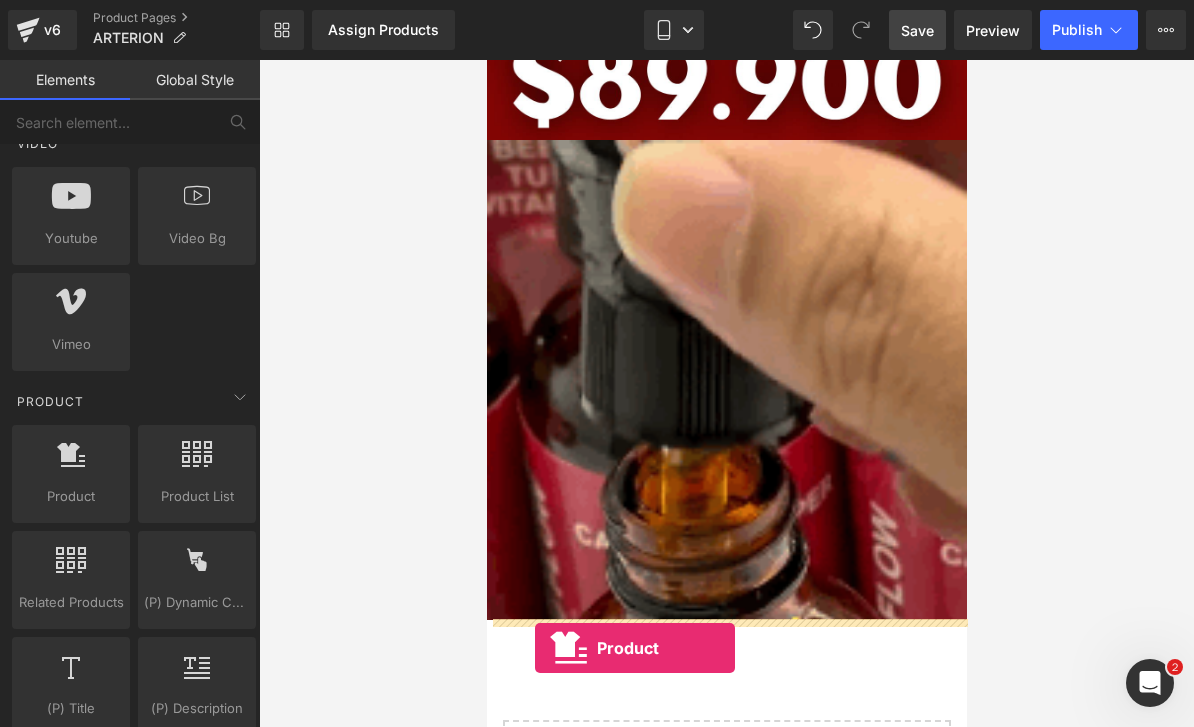 drag, startPoint x: 561, startPoint y: 539, endPoint x: 534, endPoint y: 648, distance: 112.29426 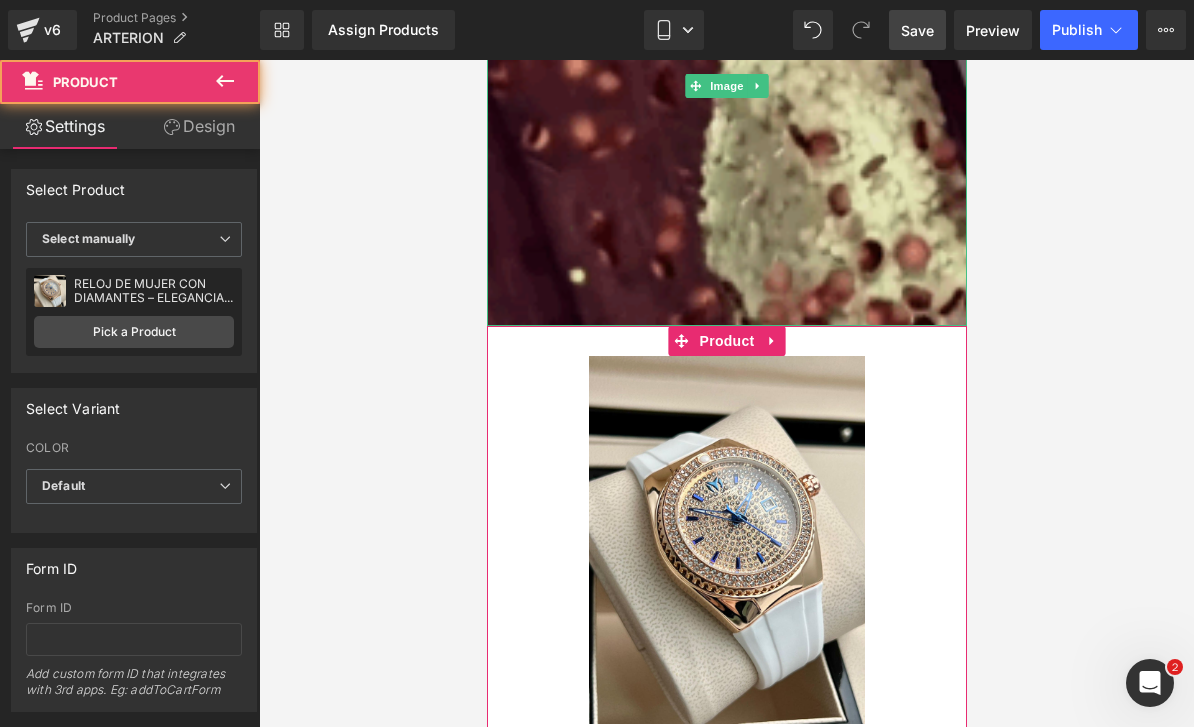 scroll, scrollTop: 1141, scrollLeft: 0, axis: vertical 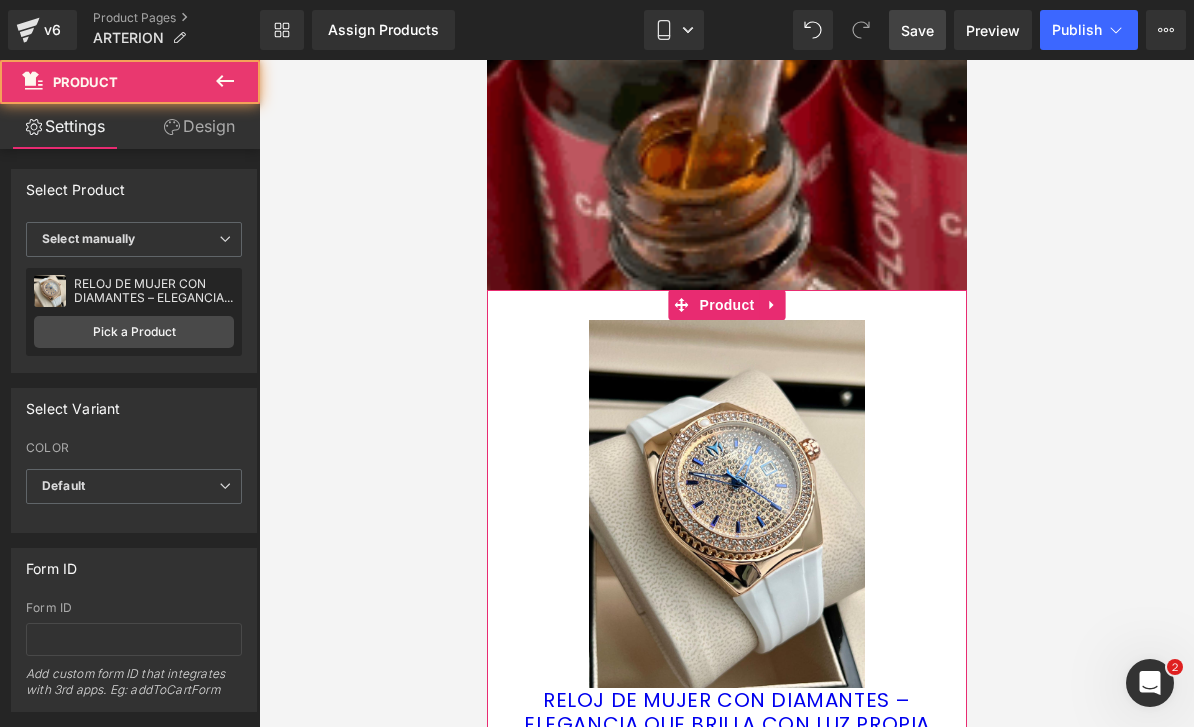 click at bounding box center (726, 504) 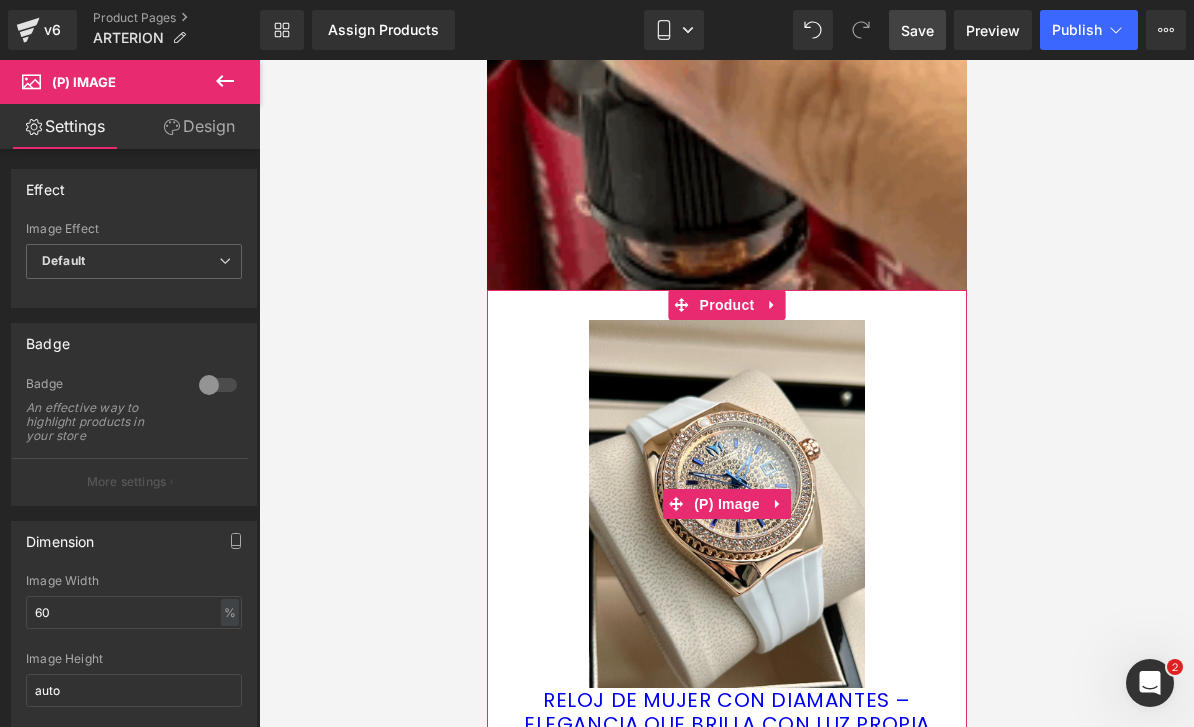 click at bounding box center (777, 504) 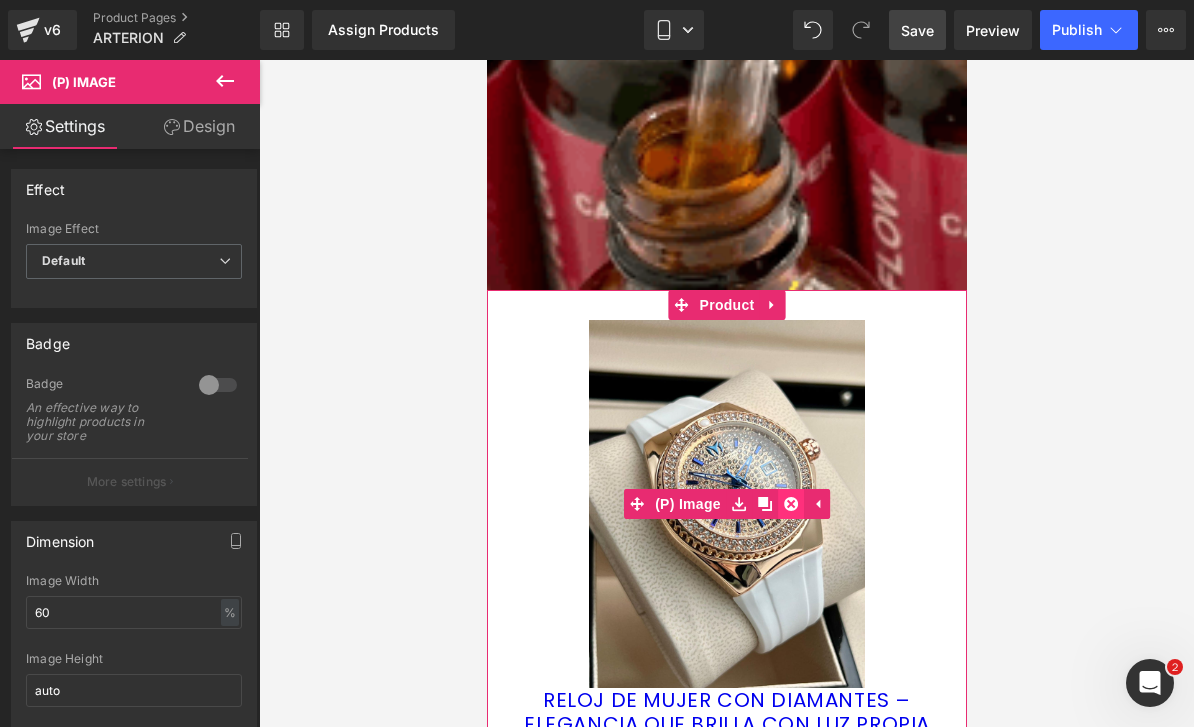 click at bounding box center (790, 504) 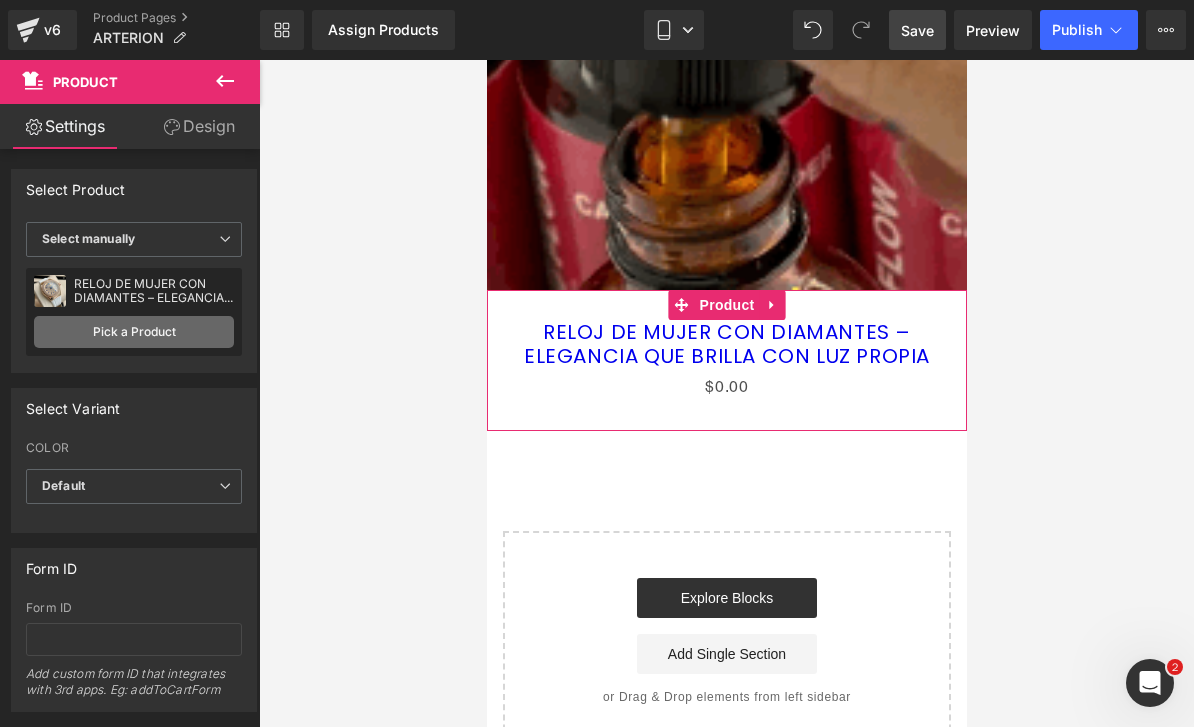 click on "Pick a Product" at bounding box center (134, 332) 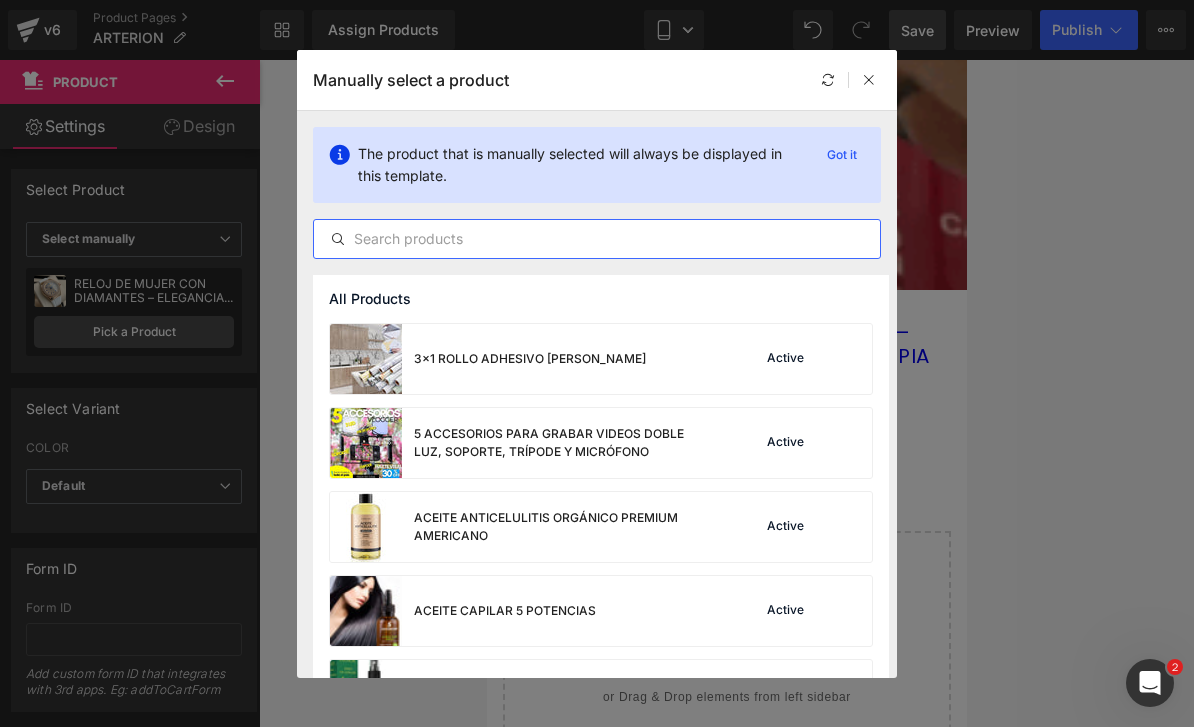 click at bounding box center (597, 239) 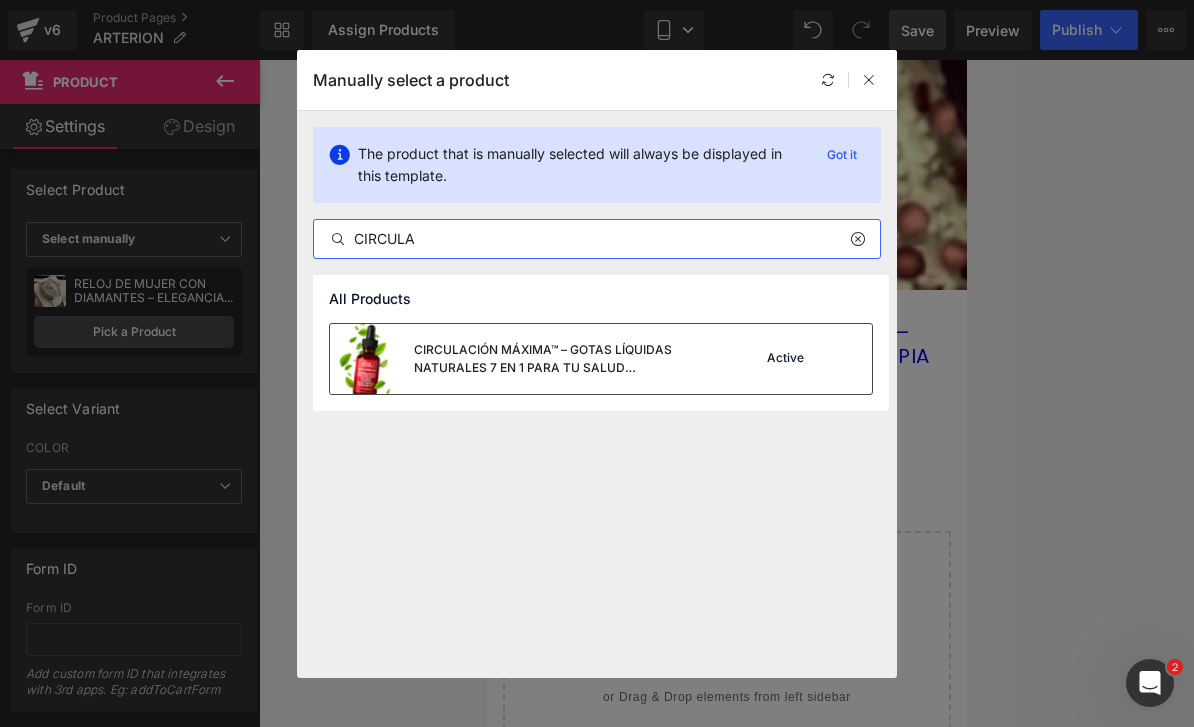 type on "CIRCULA" 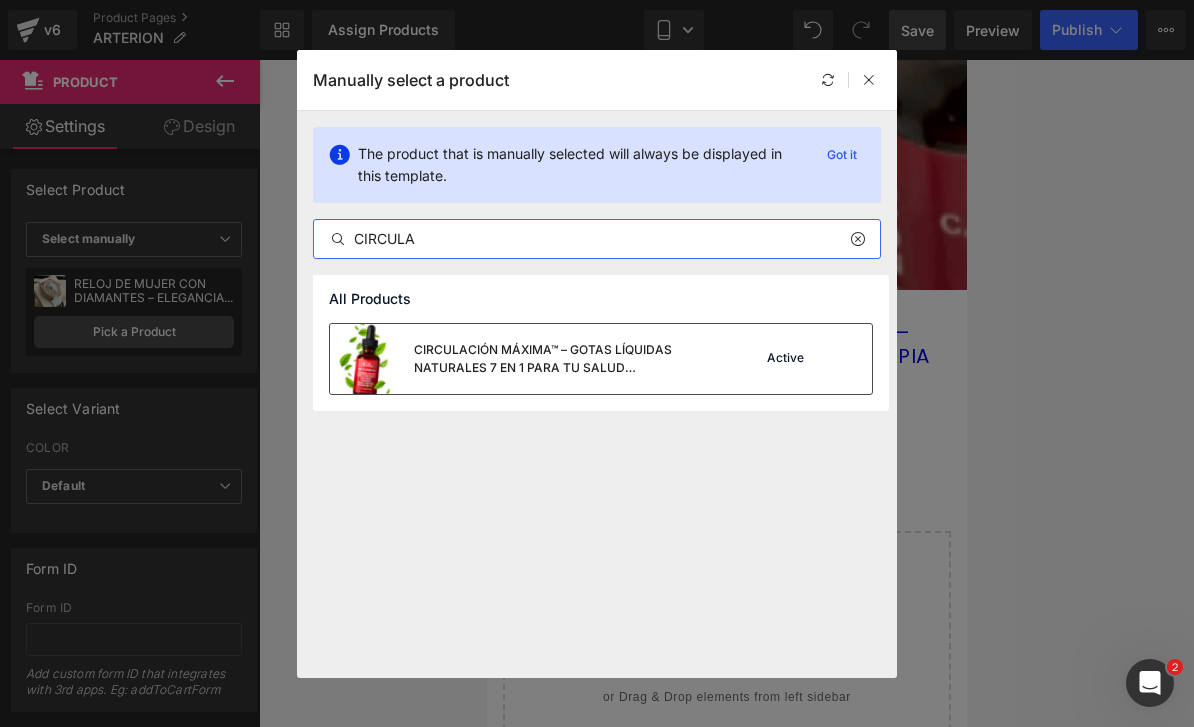 click on "CIRCULACIÓN MÁXIMA™ – GOTAS LÍQUIDAS NATURALES 7 EN 1 PARA TU SALUD CARDIOVASCULAR 💧" at bounding box center [564, 359] 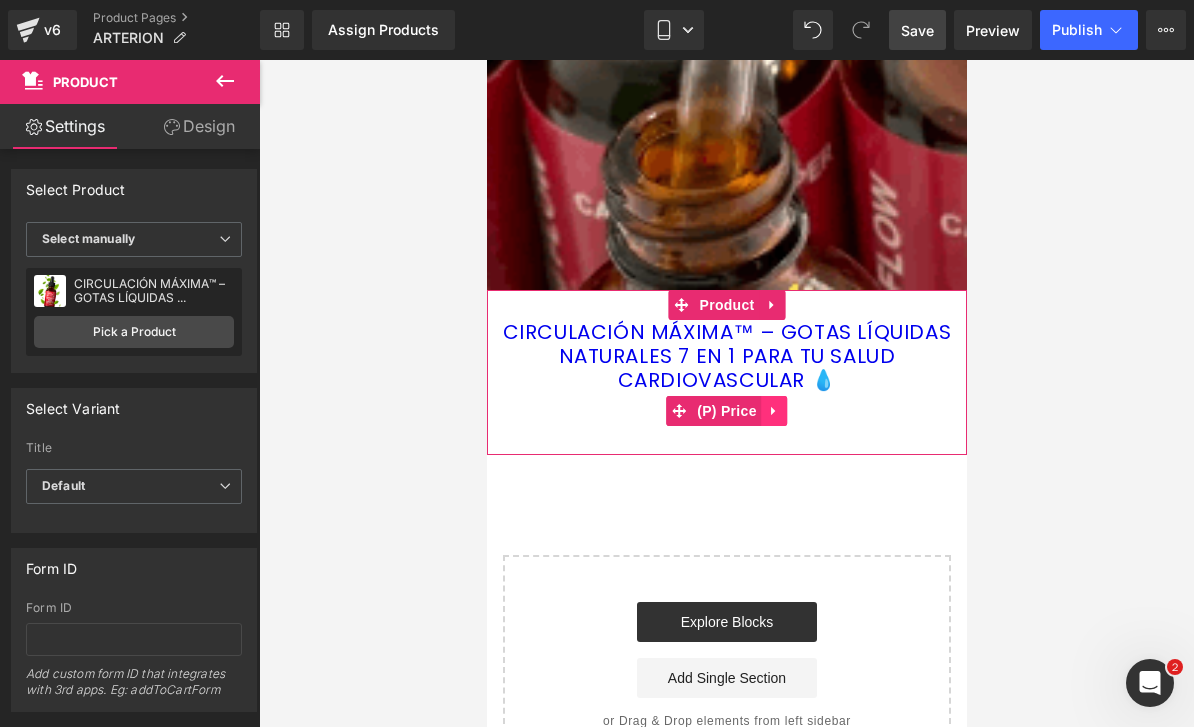 click 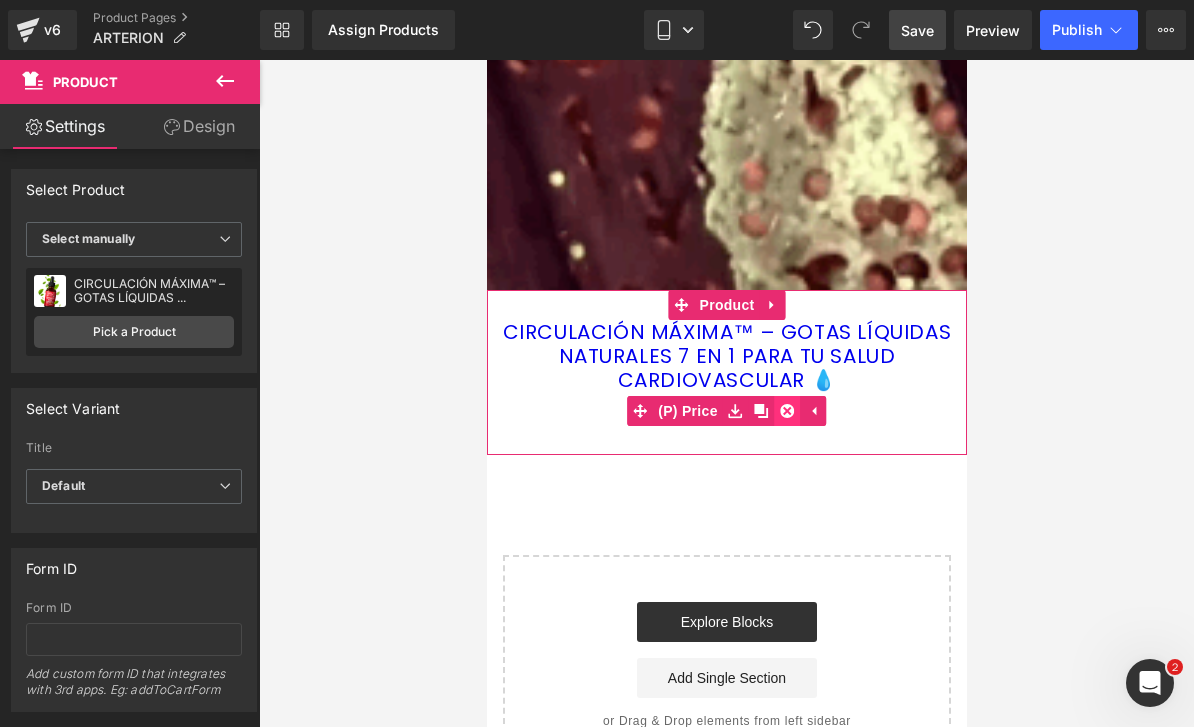 click 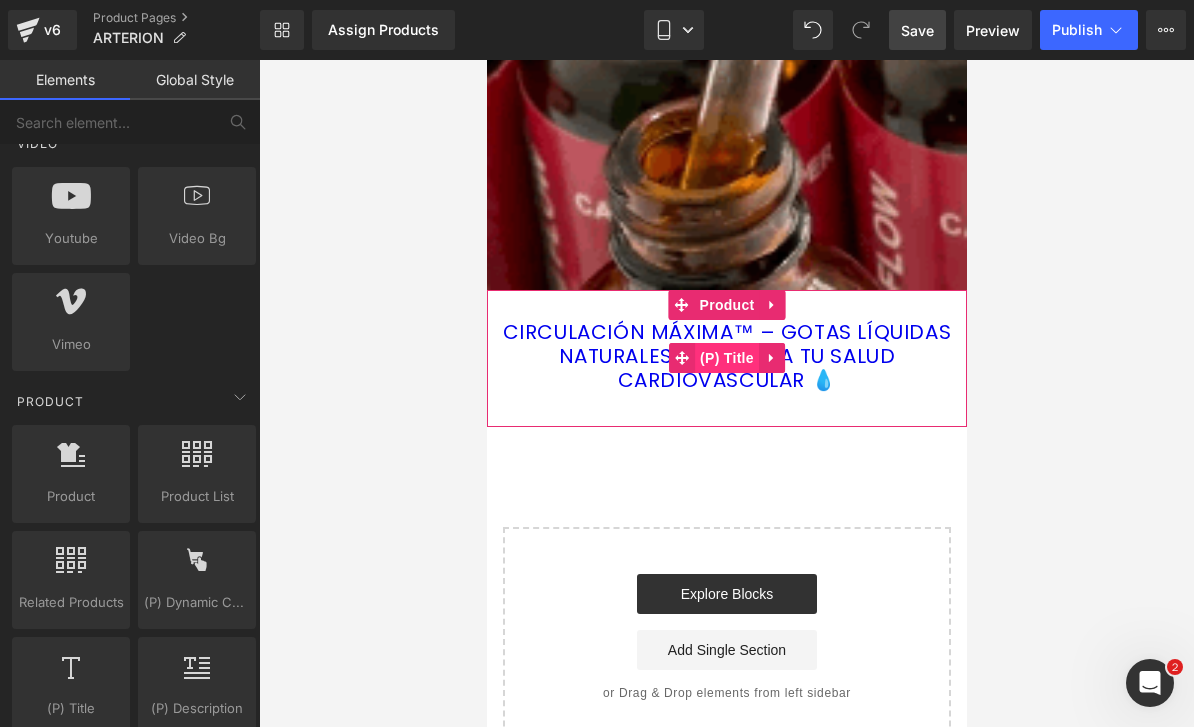 click on "(P) Title" at bounding box center [726, 358] 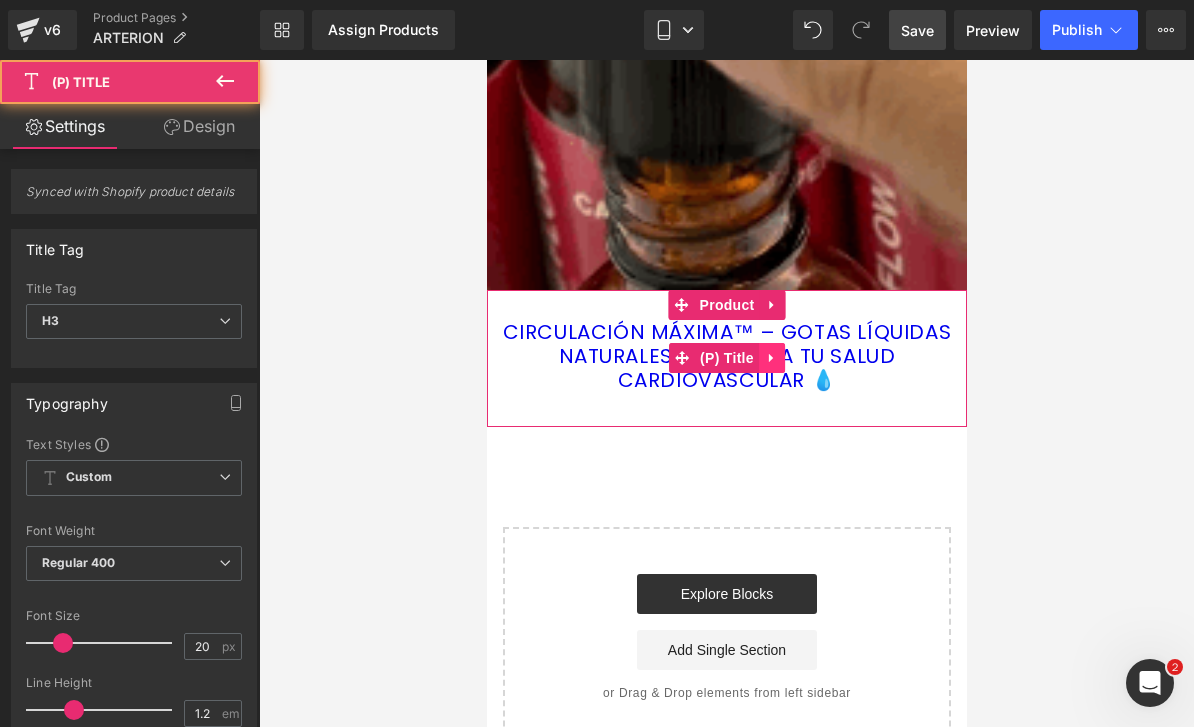 click 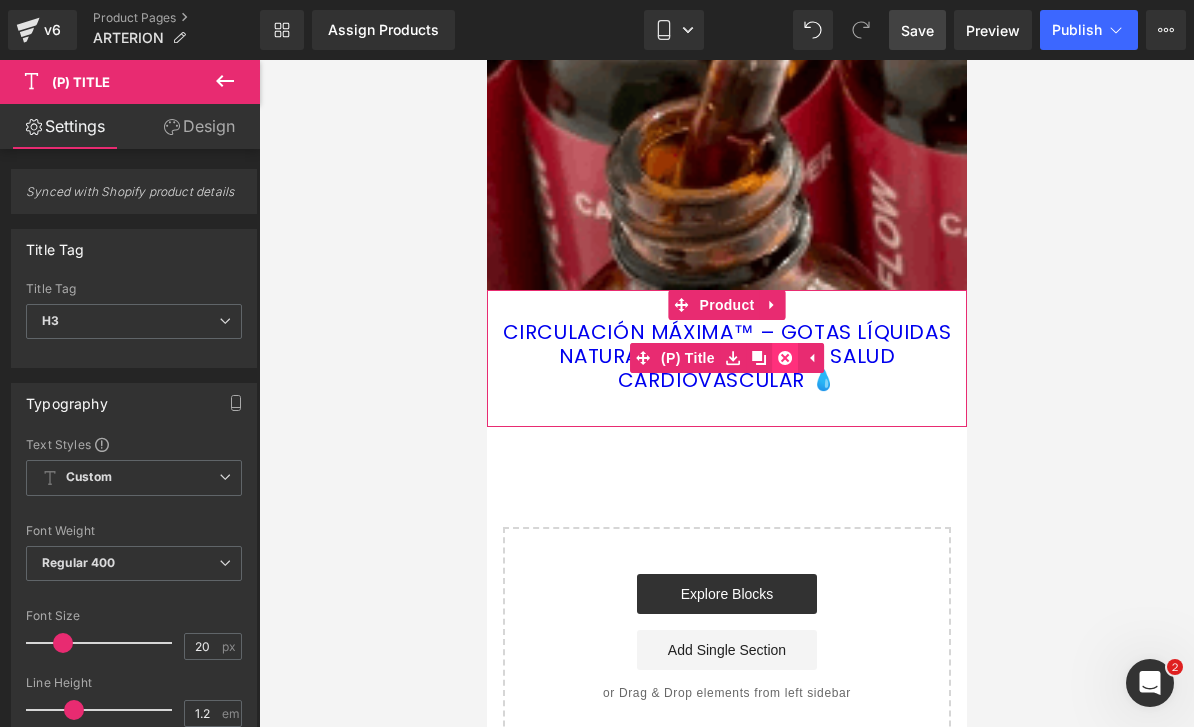 click 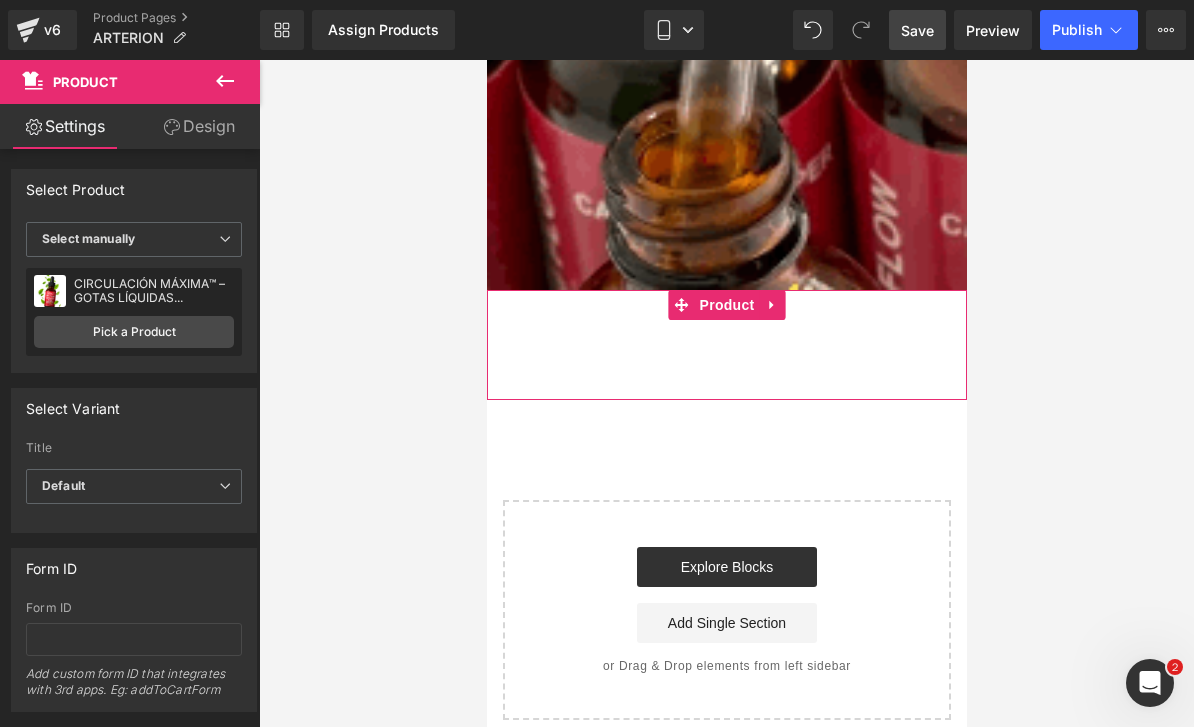 click on "Design" at bounding box center [199, 126] 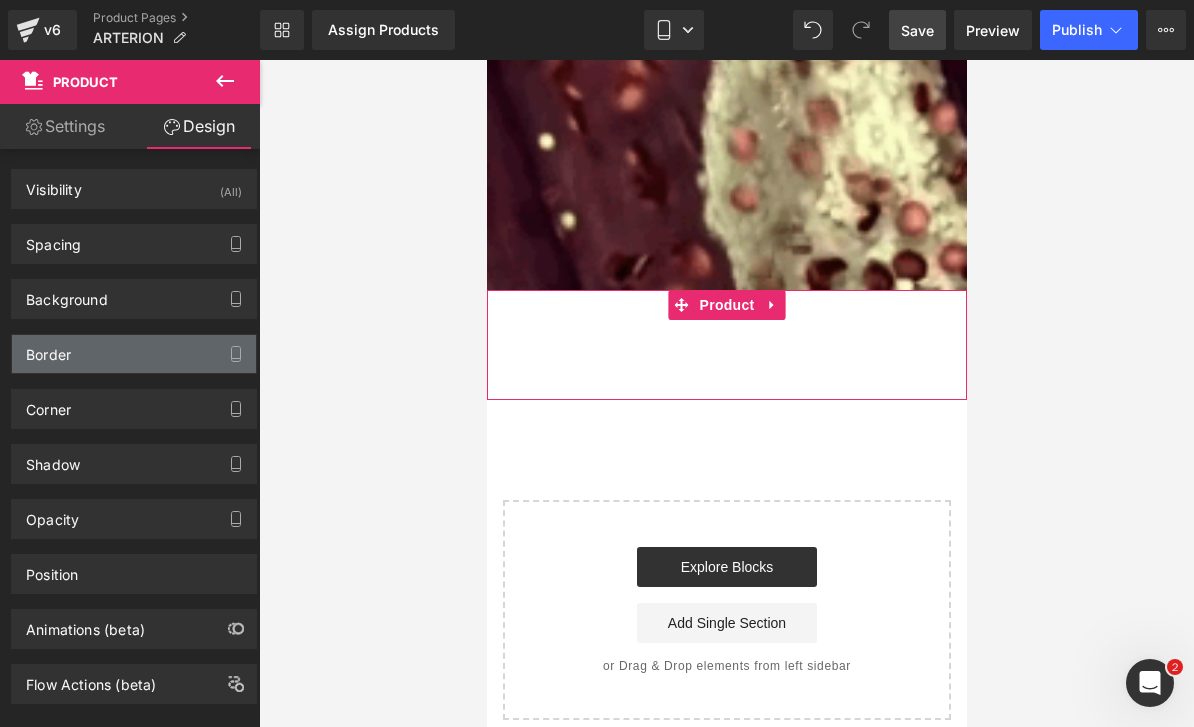 type on "transparent" 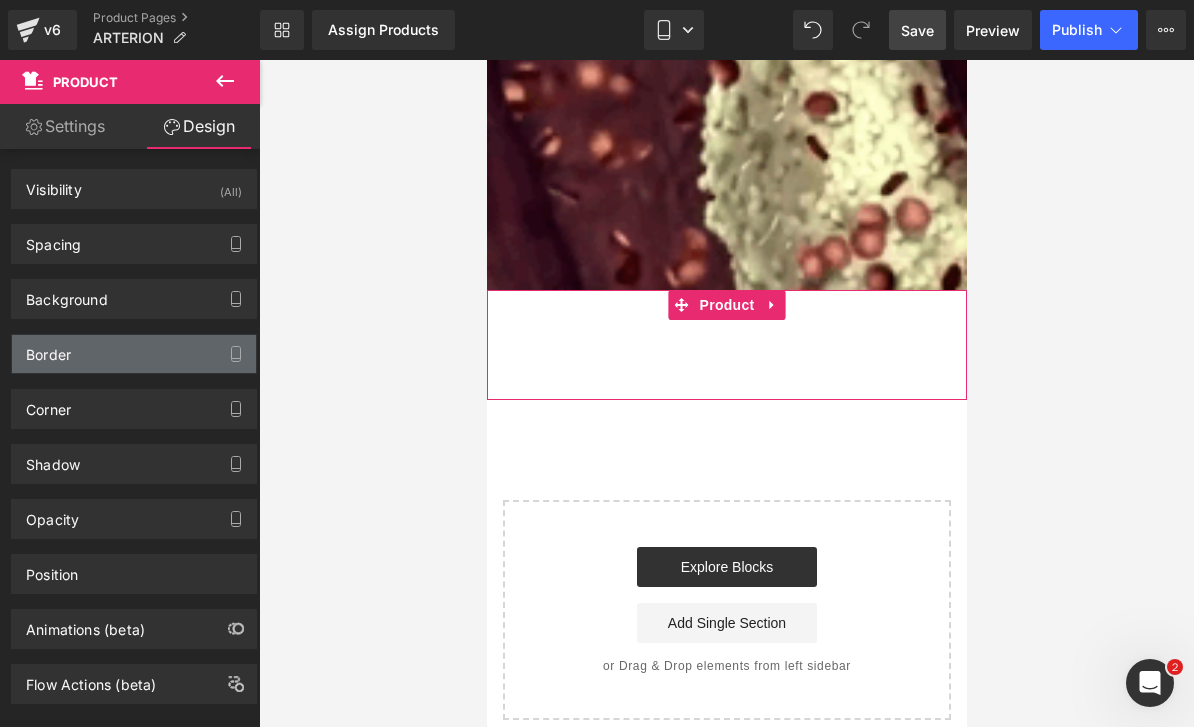 type on "0" 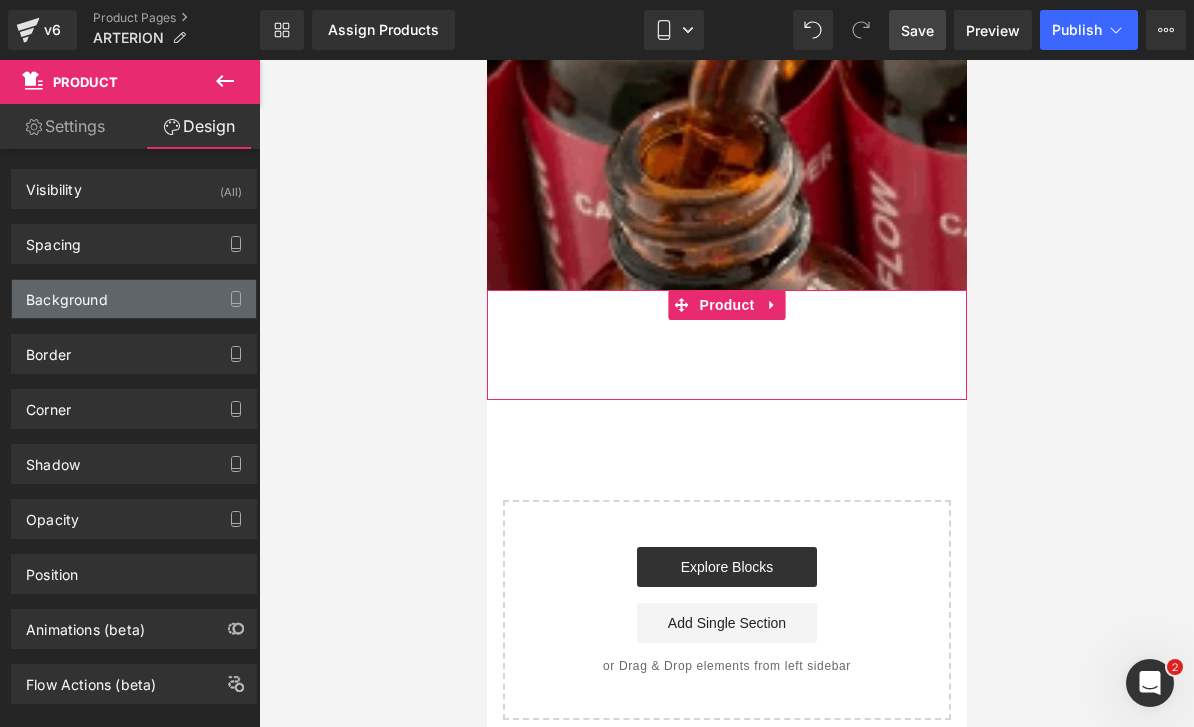 click on "Background" at bounding box center [134, 299] 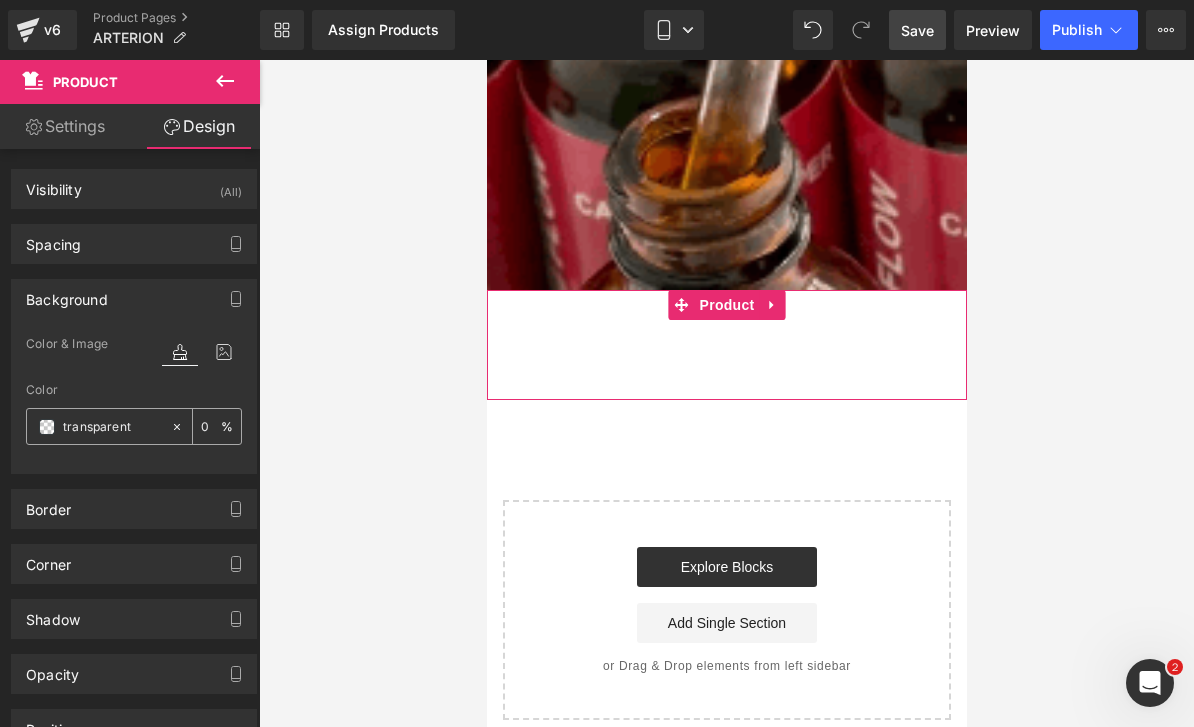 click on "transparent" at bounding box center (112, 427) 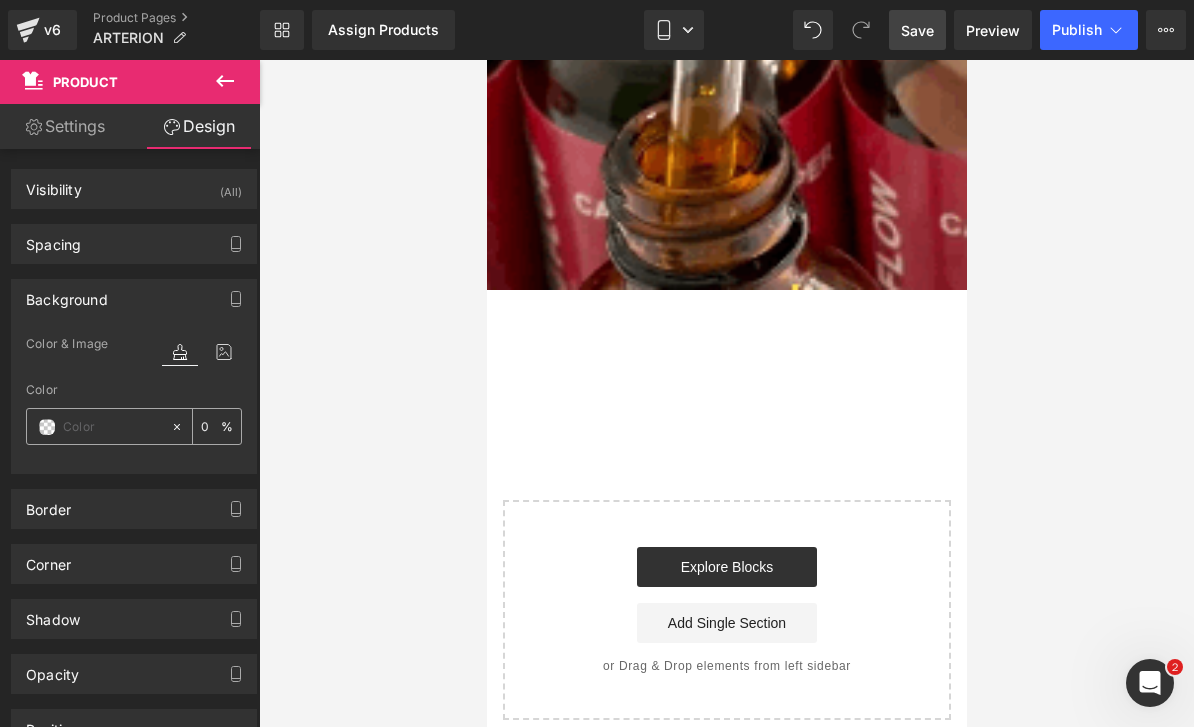 paste on "#820503" 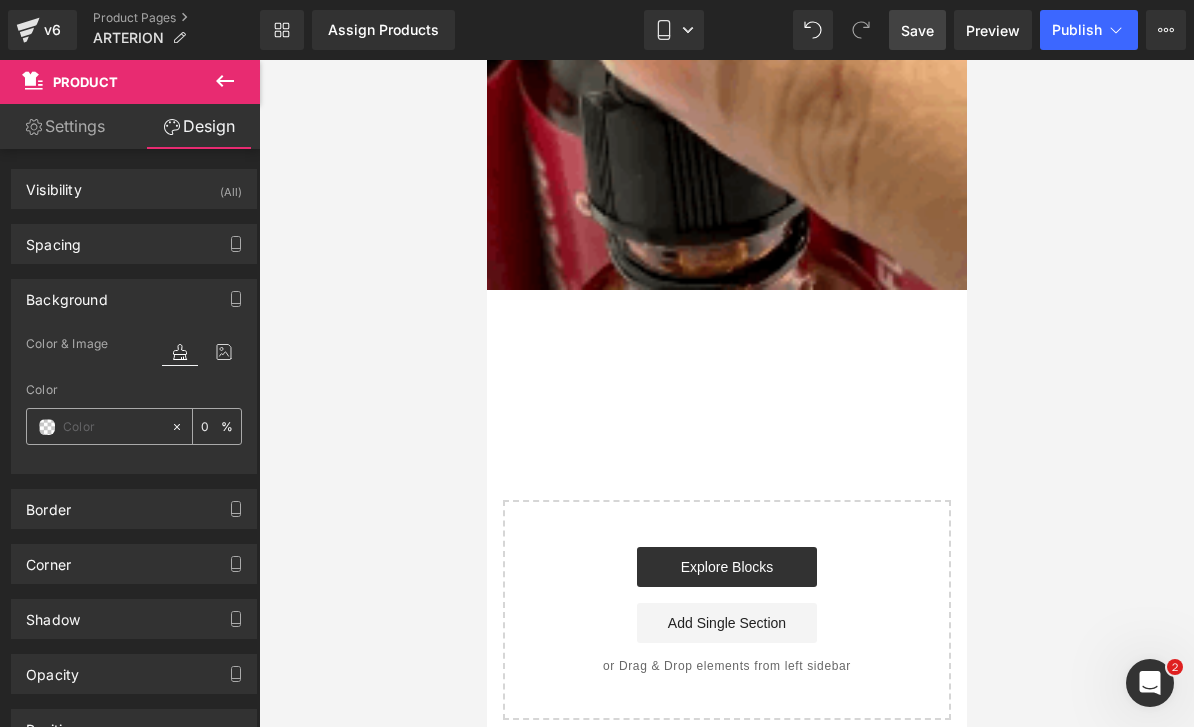 type on "#820503" 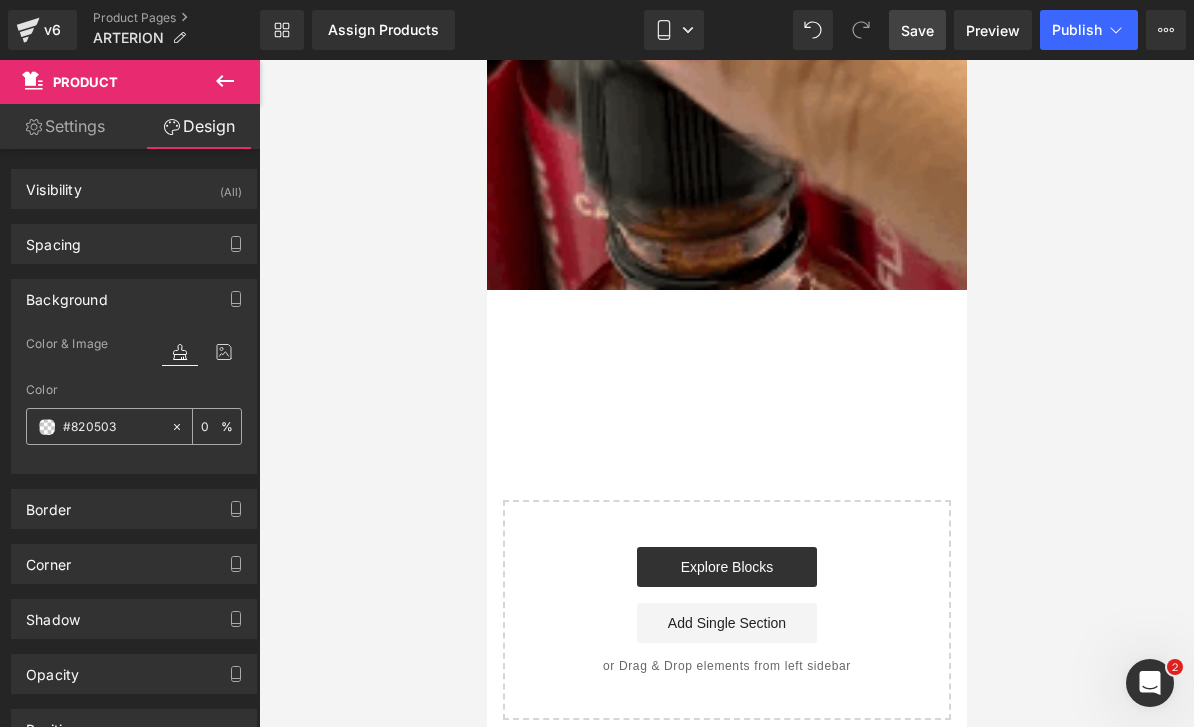 type on "100" 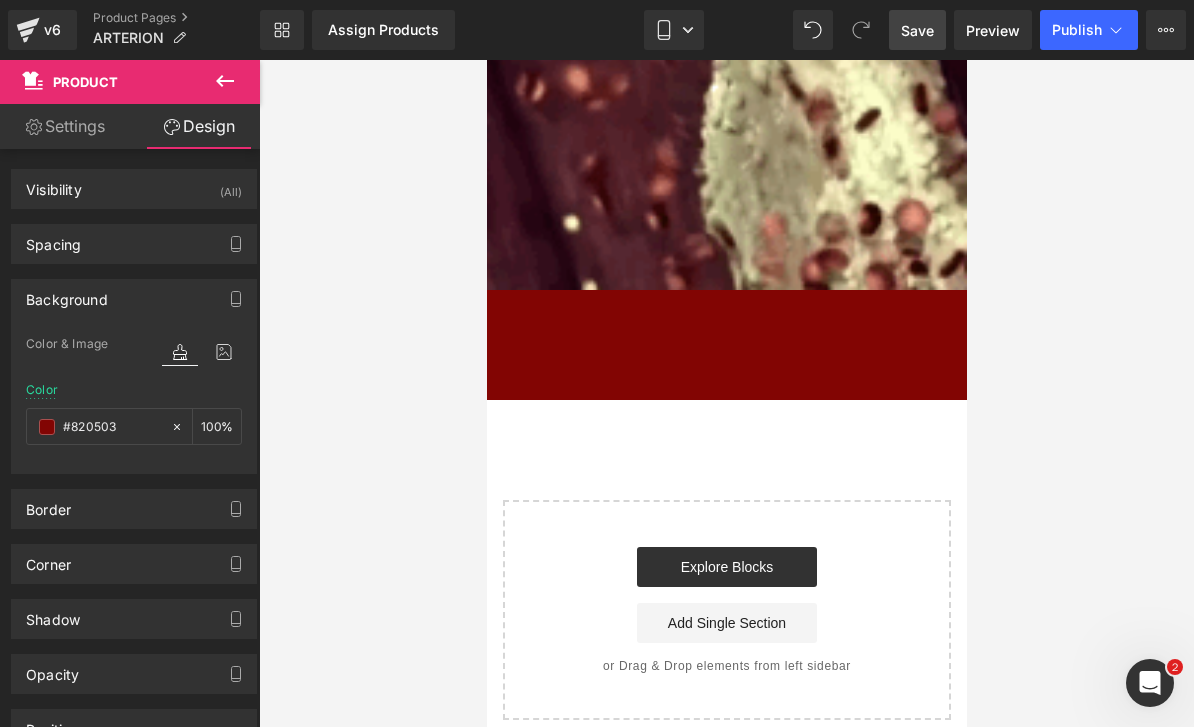 type on "#820503" 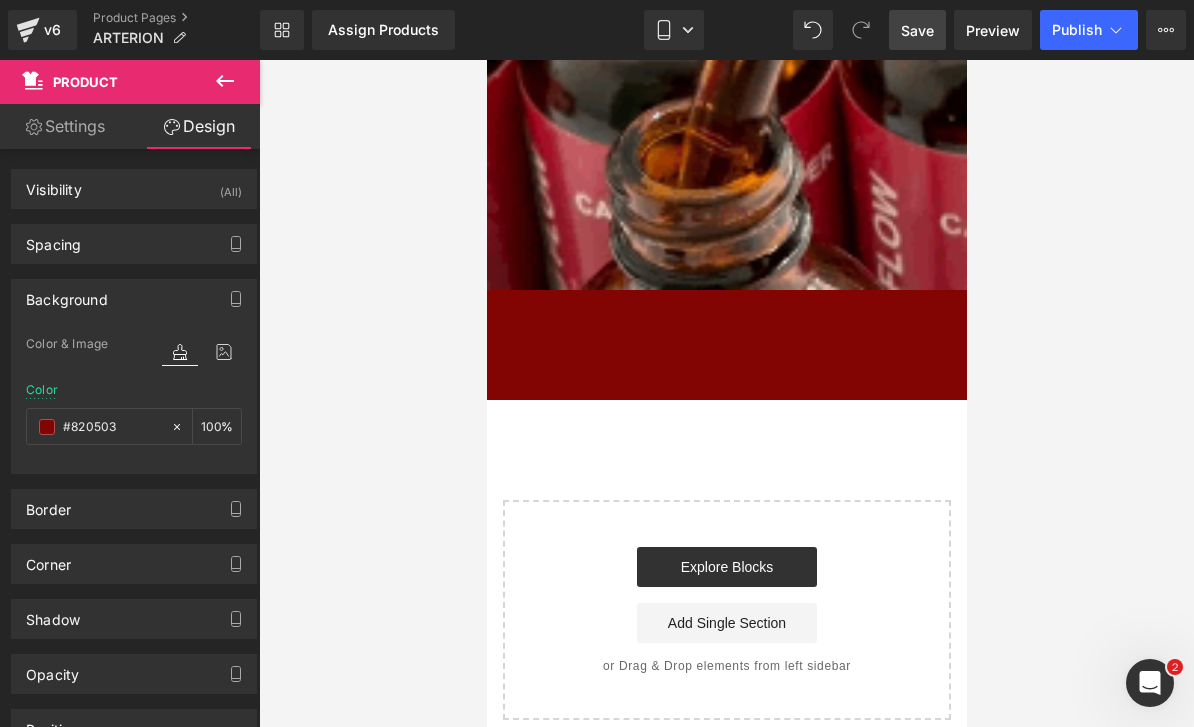 click 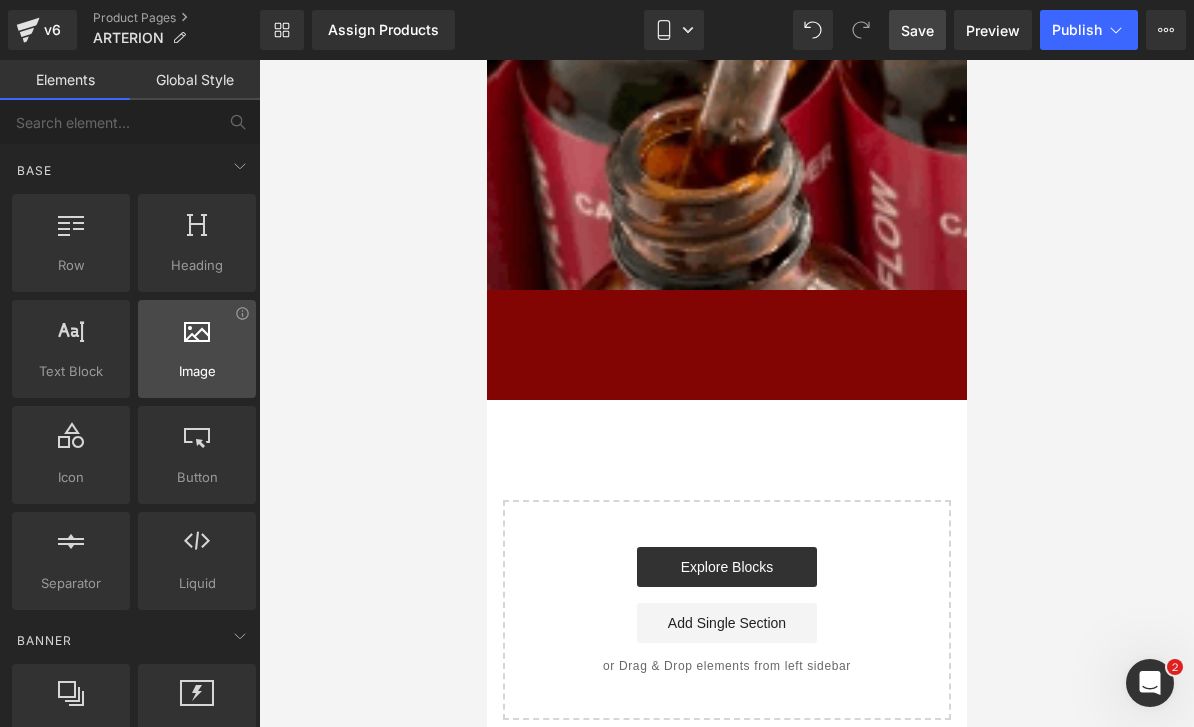 scroll, scrollTop: 0, scrollLeft: 0, axis: both 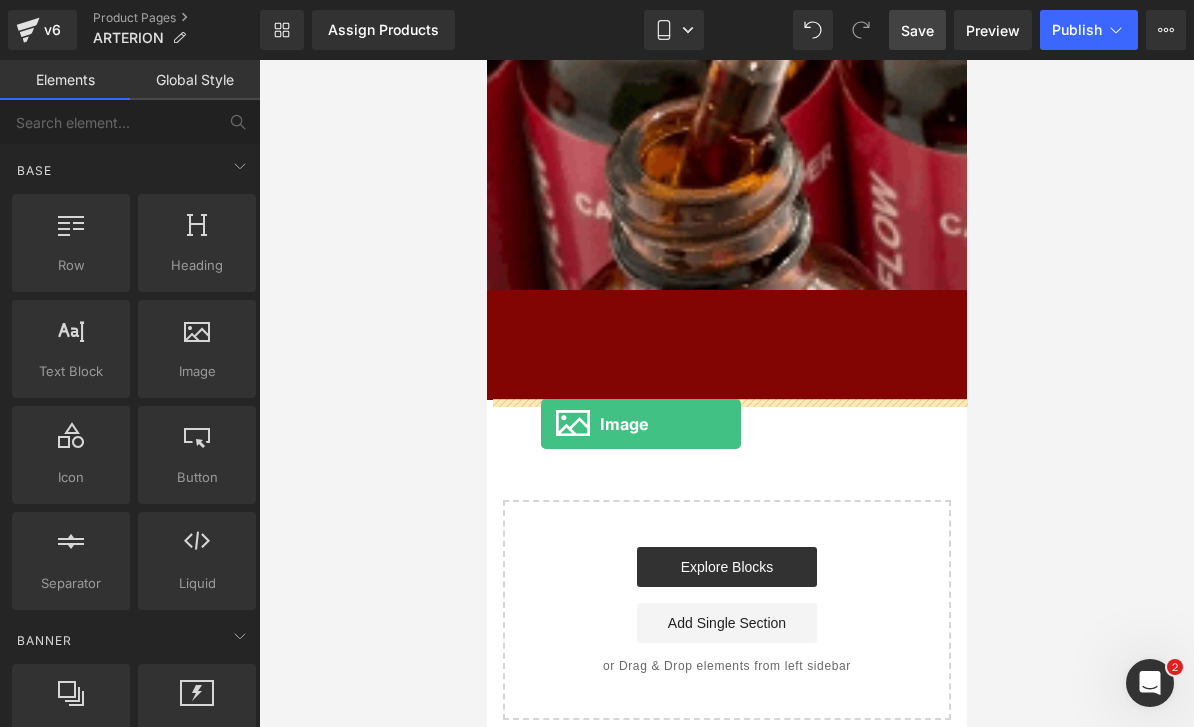 drag, startPoint x: 678, startPoint y: 427, endPoint x: 541, endPoint y: 424, distance: 137.03284 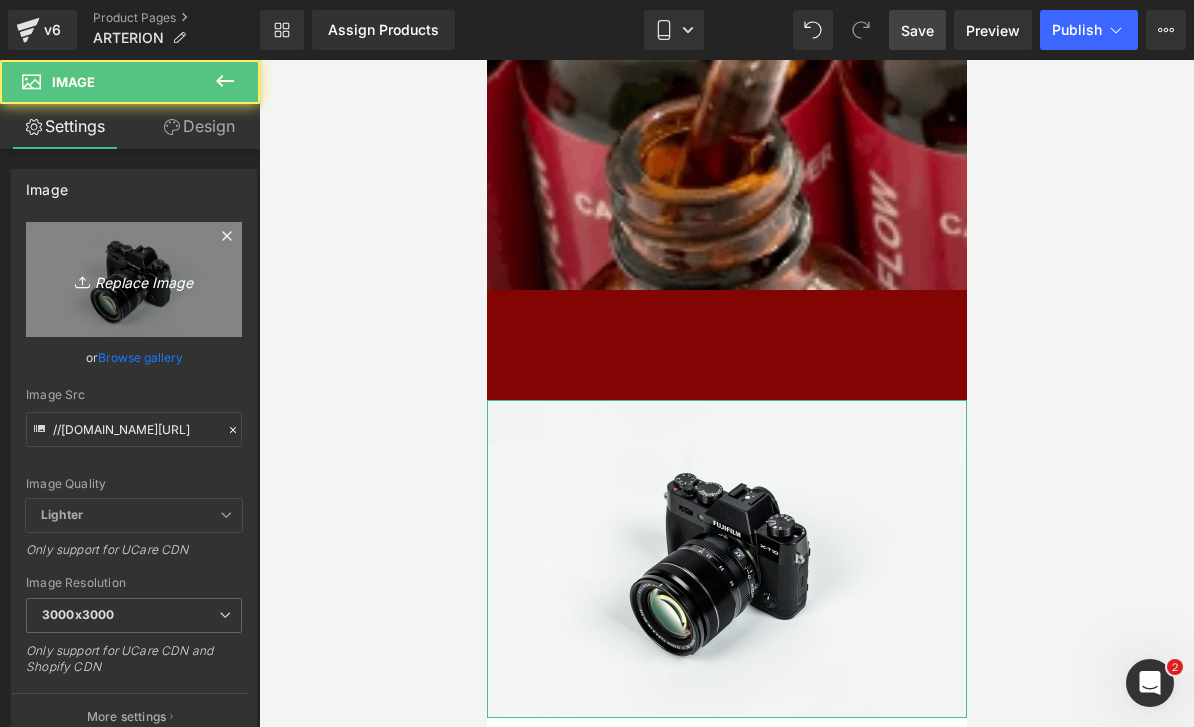 click on "Replace Image" at bounding box center [134, 279] 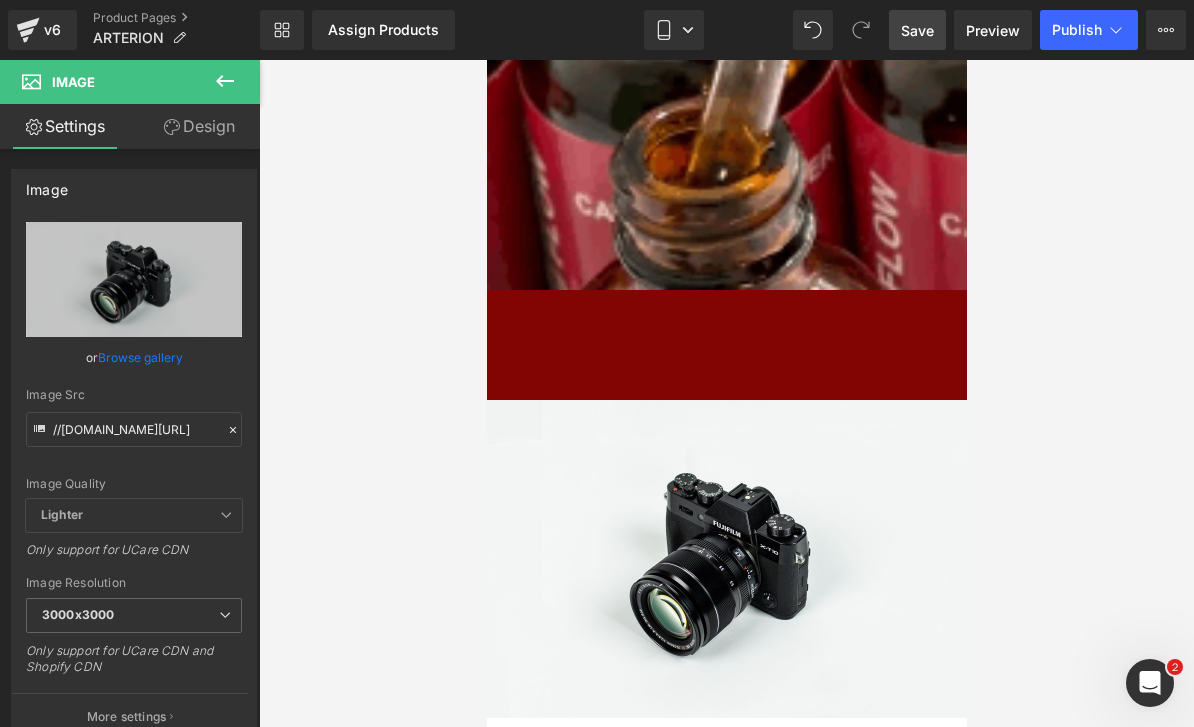 type on "C:\fakepath\LANDING ARTERION.zip - 3.png" 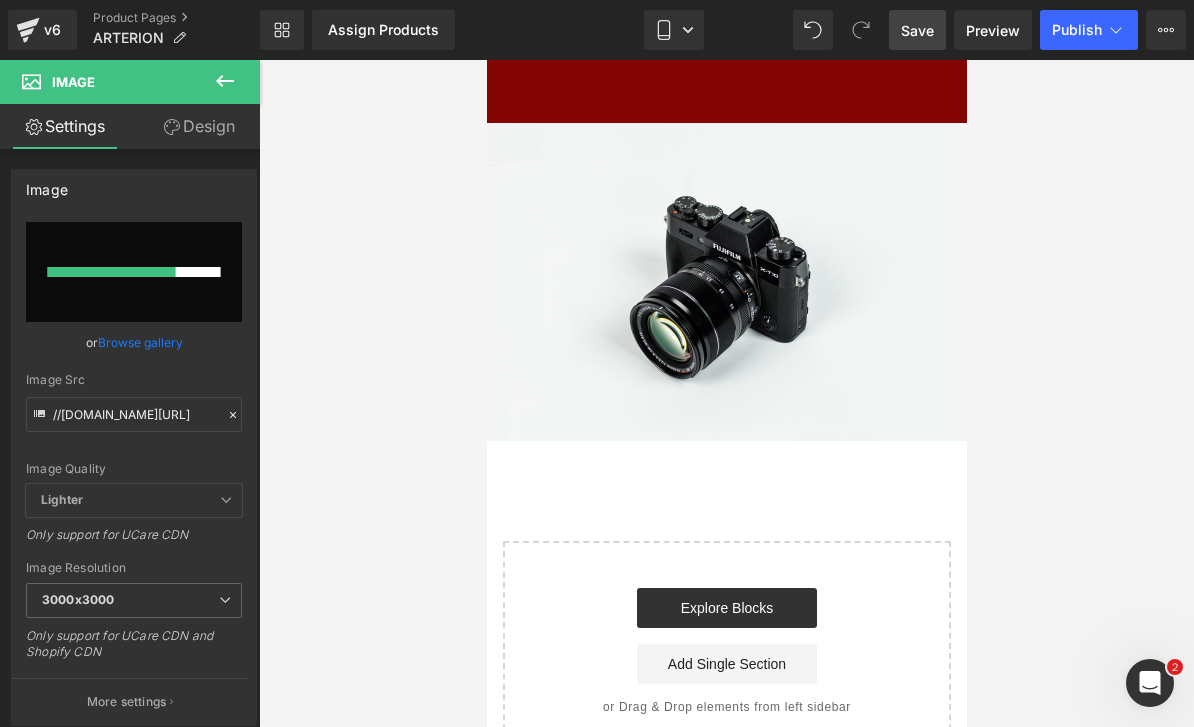 scroll, scrollTop: 1425, scrollLeft: 0, axis: vertical 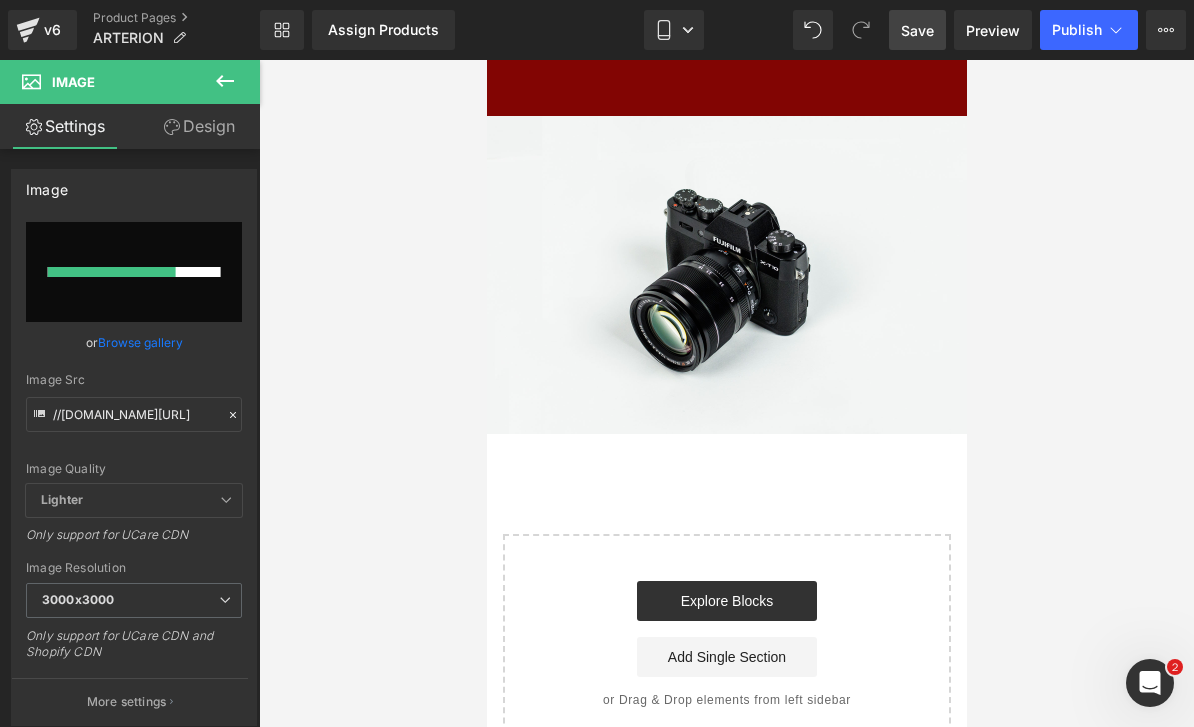 type 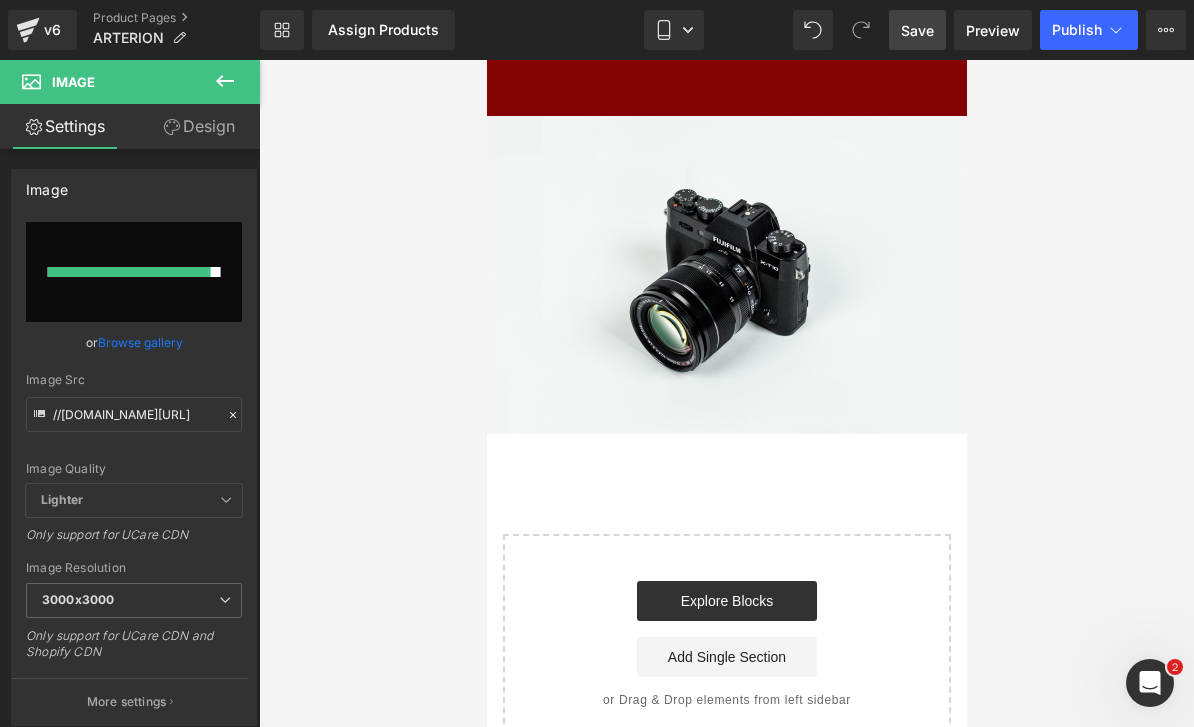 click on "Save" at bounding box center (917, 30) 